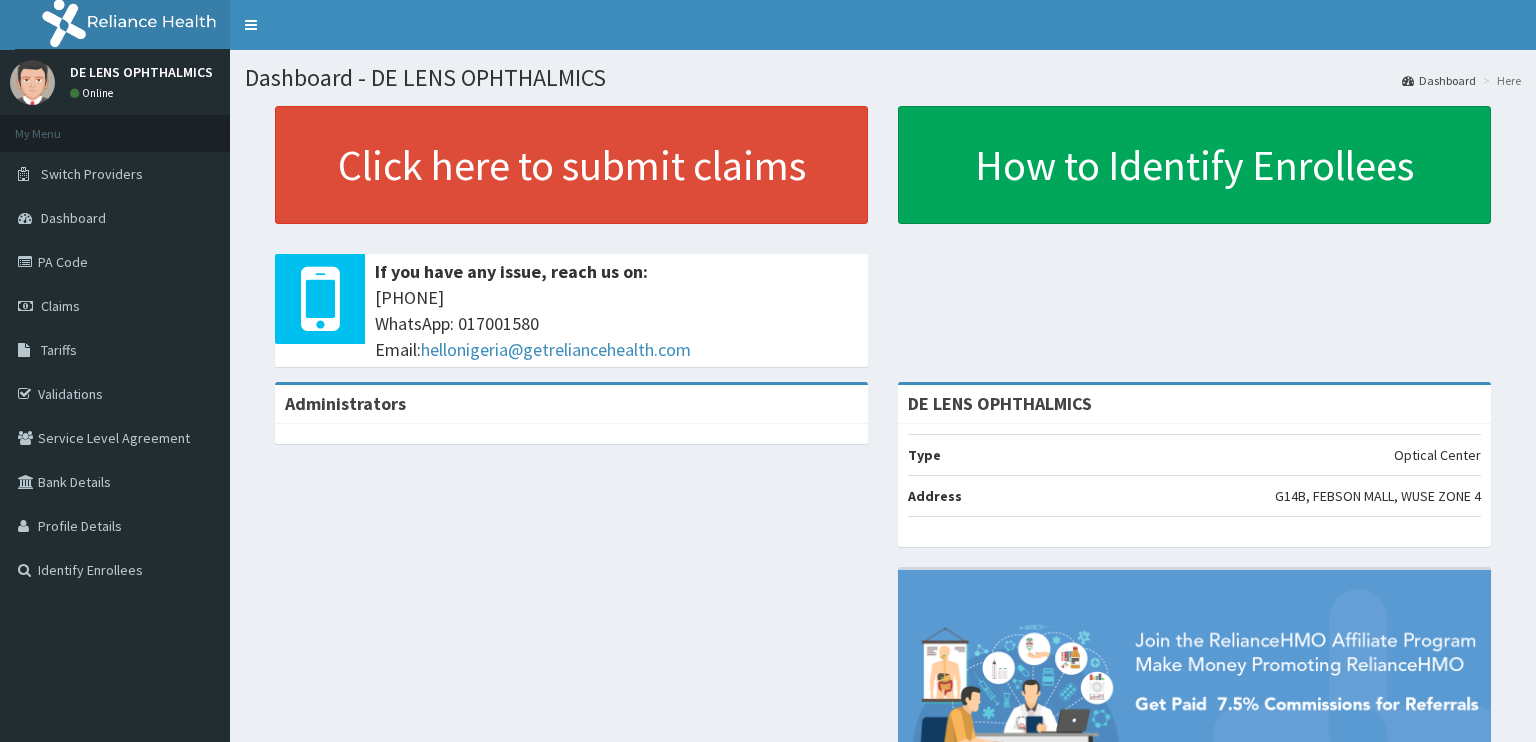 scroll, scrollTop: 0, scrollLeft: 0, axis: both 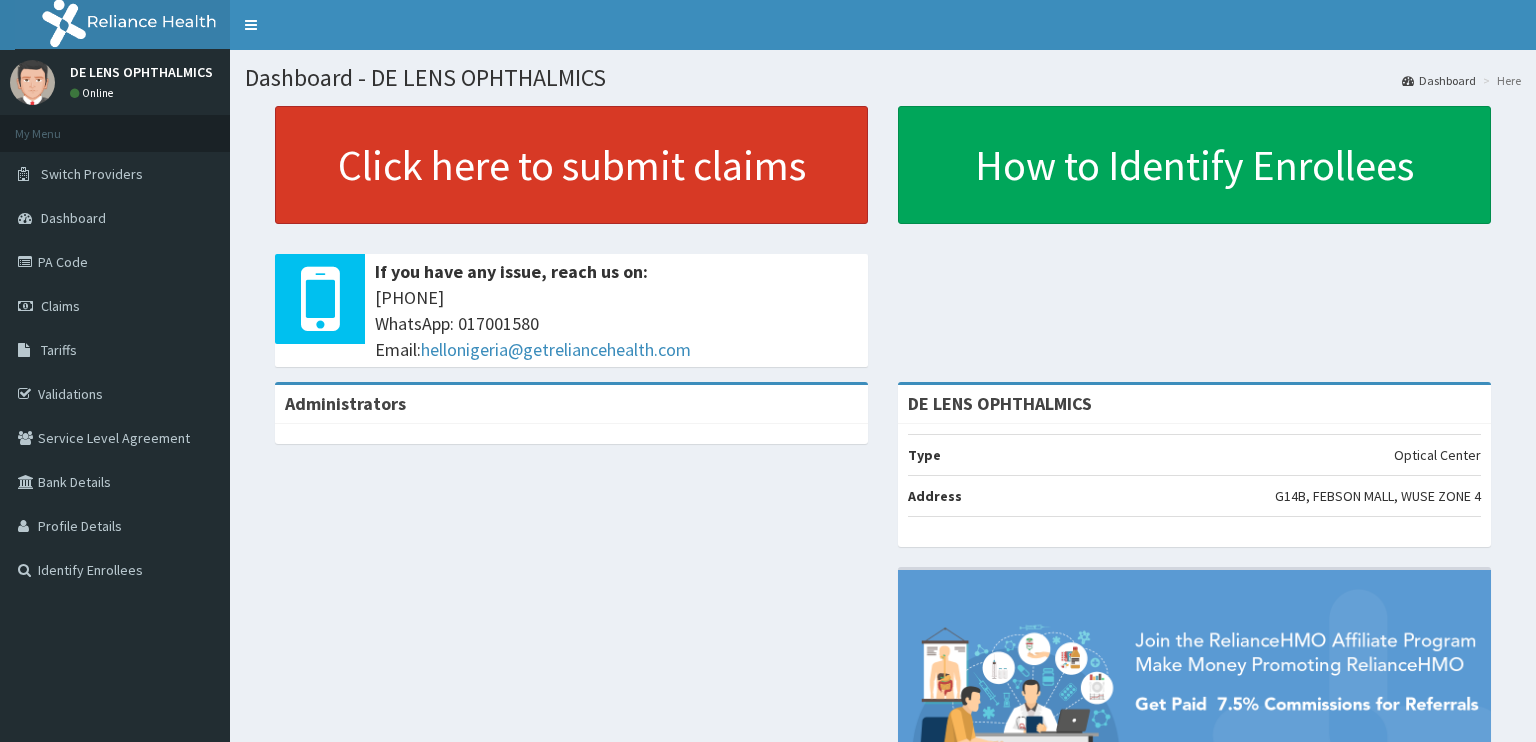 click on "Click here to submit claims" at bounding box center [571, 165] 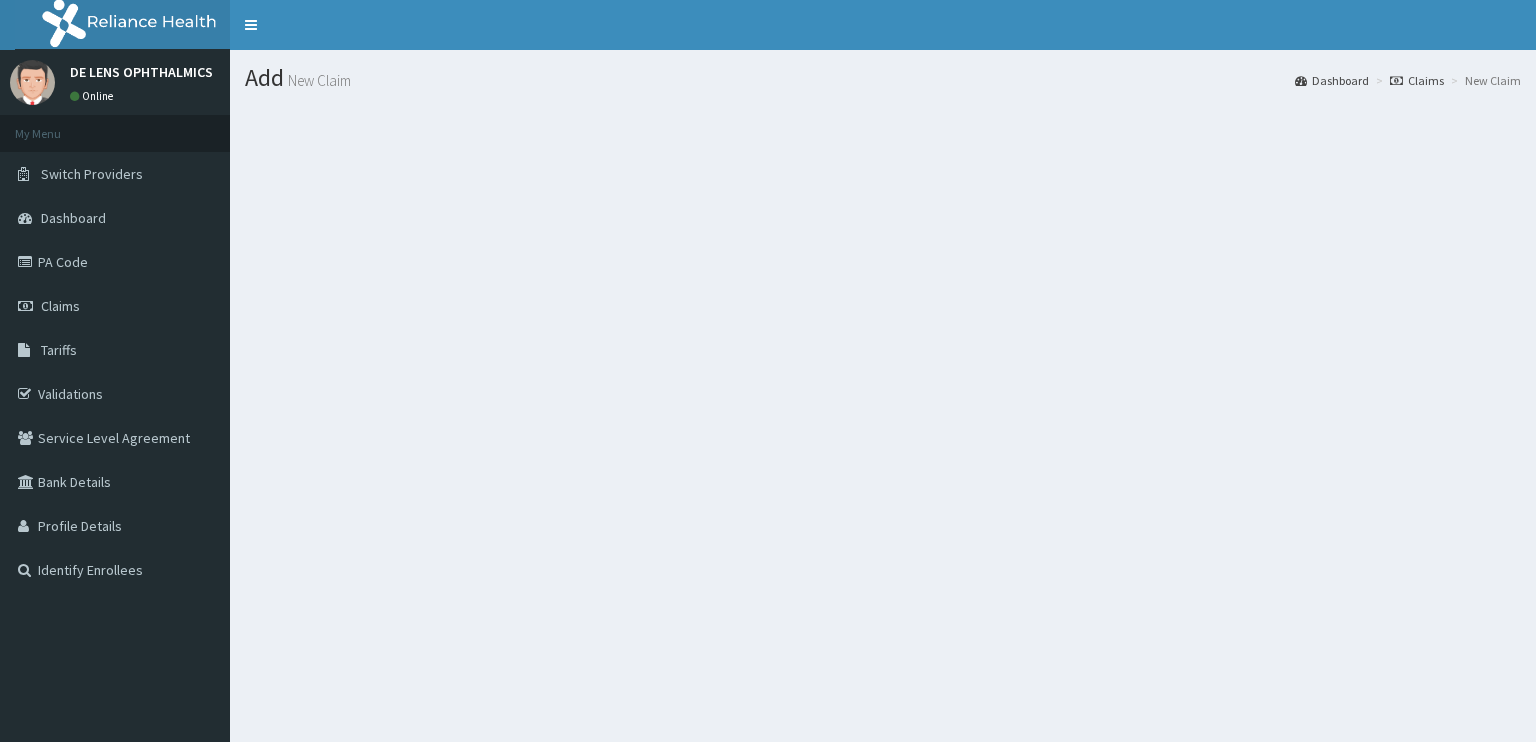 scroll, scrollTop: 0, scrollLeft: 0, axis: both 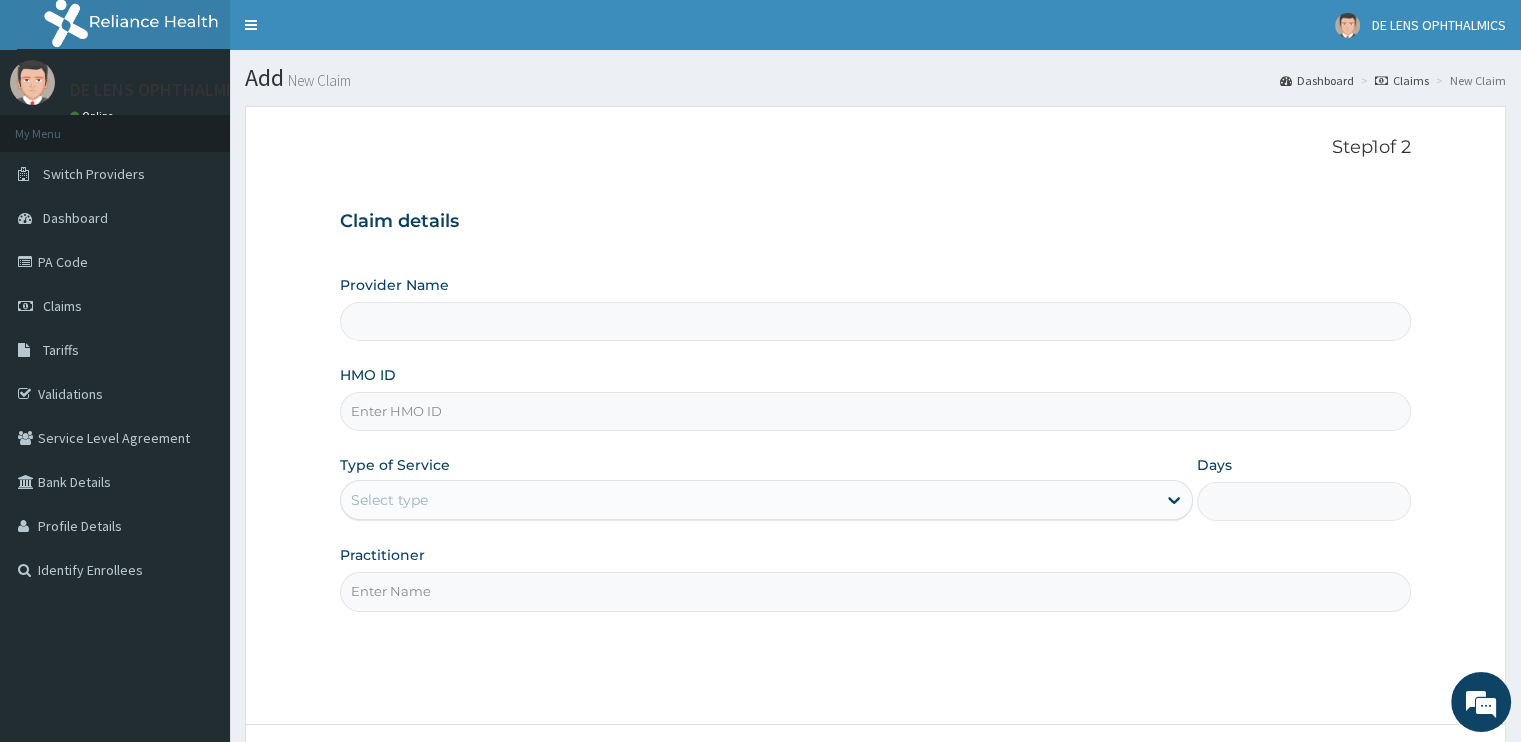 type on "DE LENS OPHTHALMICS" 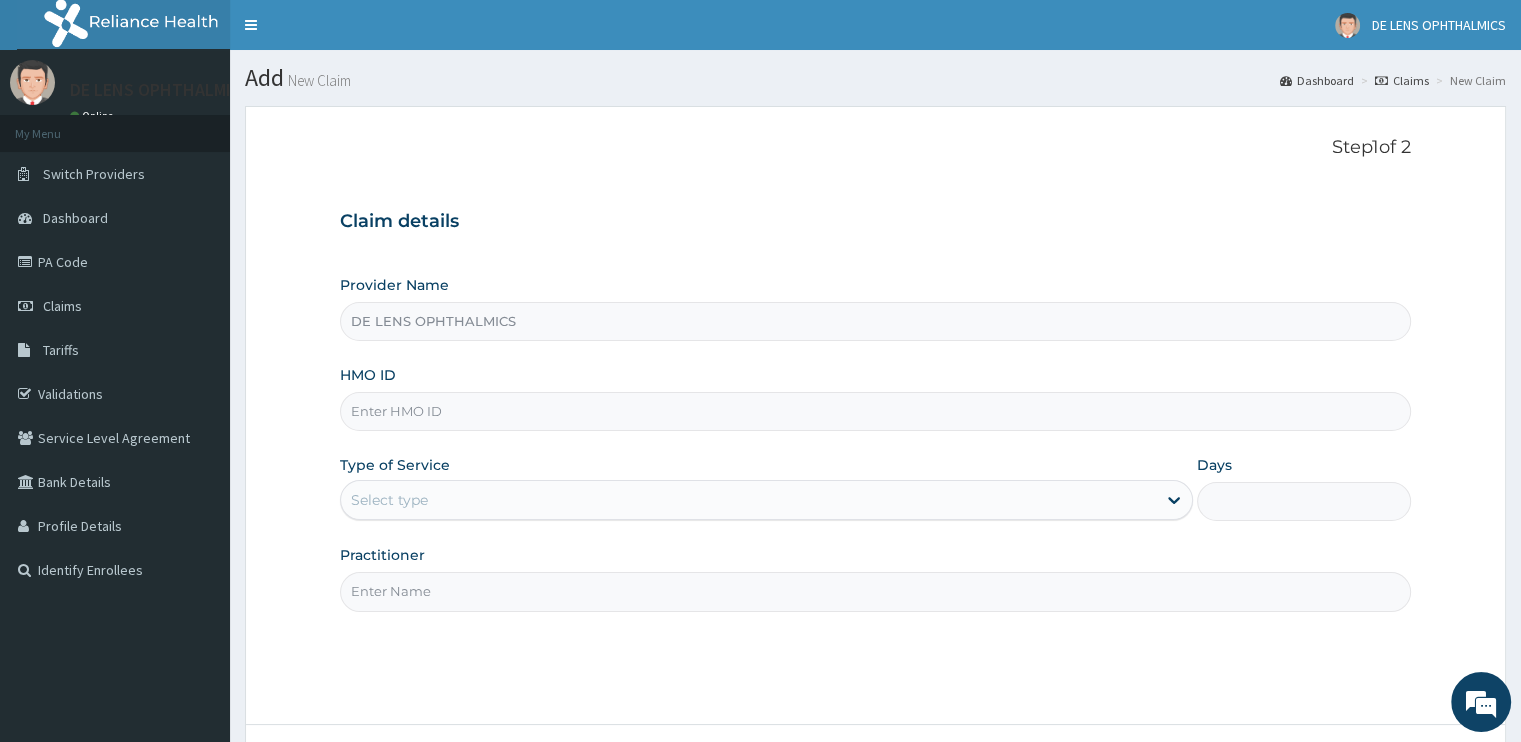 click on "HMO ID" at bounding box center [875, 411] 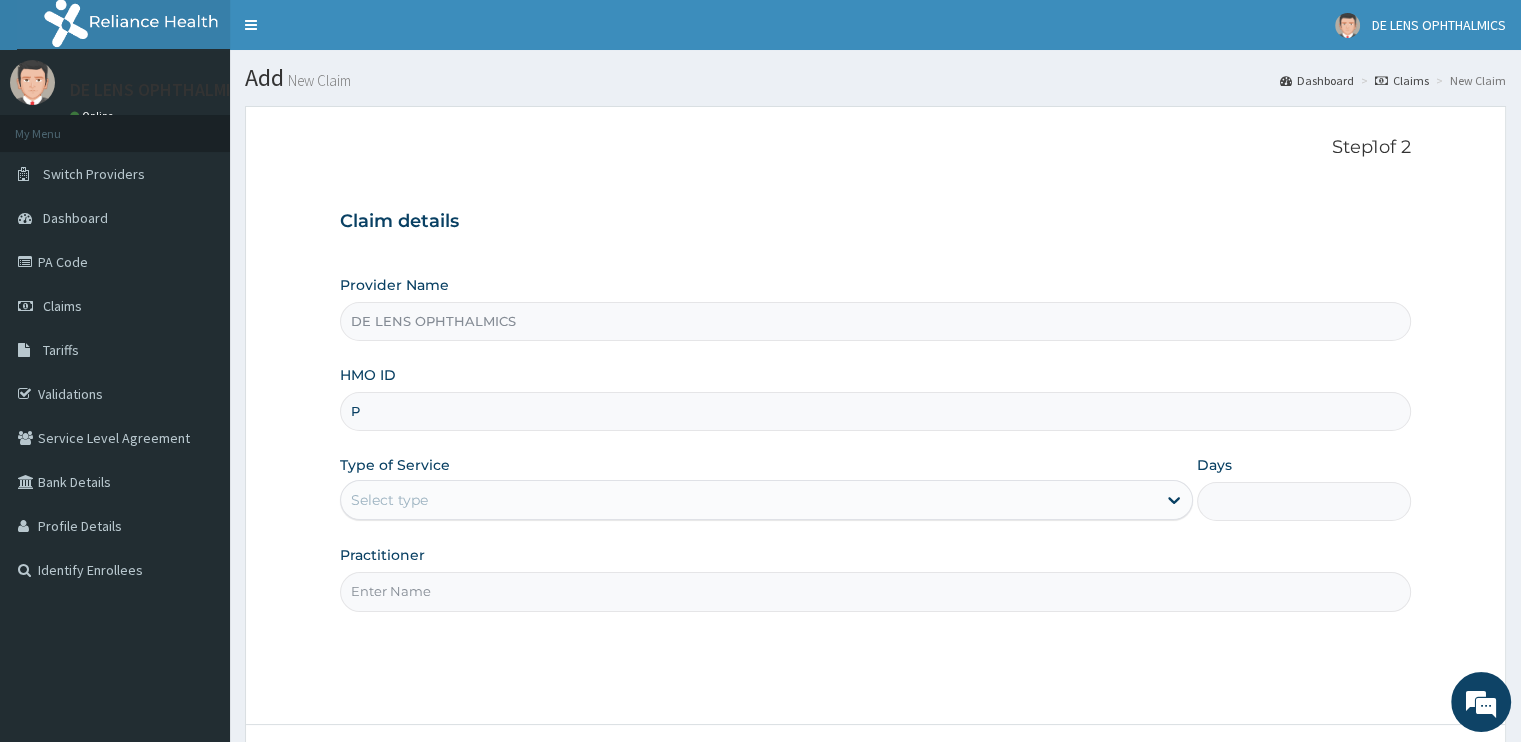 scroll, scrollTop: 0, scrollLeft: 0, axis: both 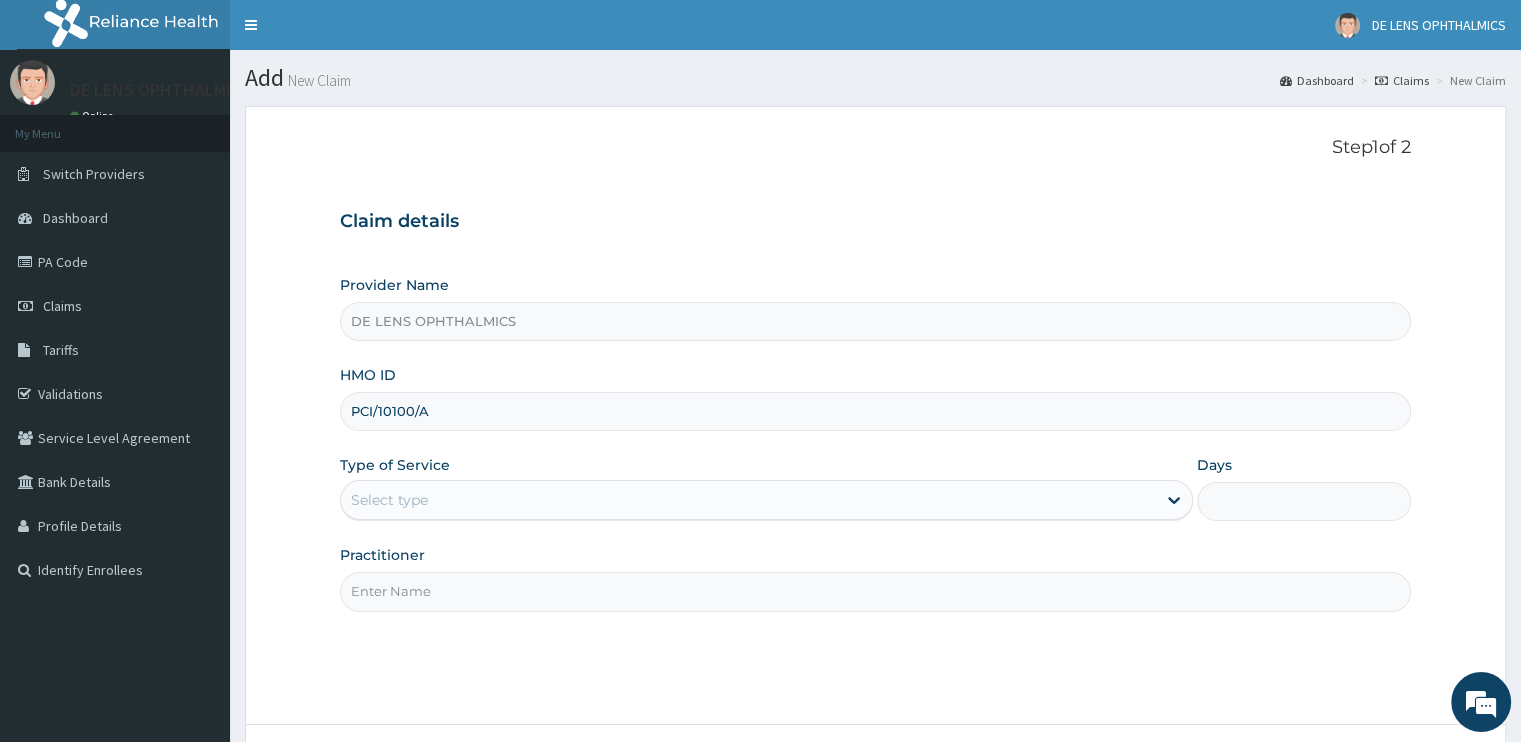 type on "PCI/10100/A" 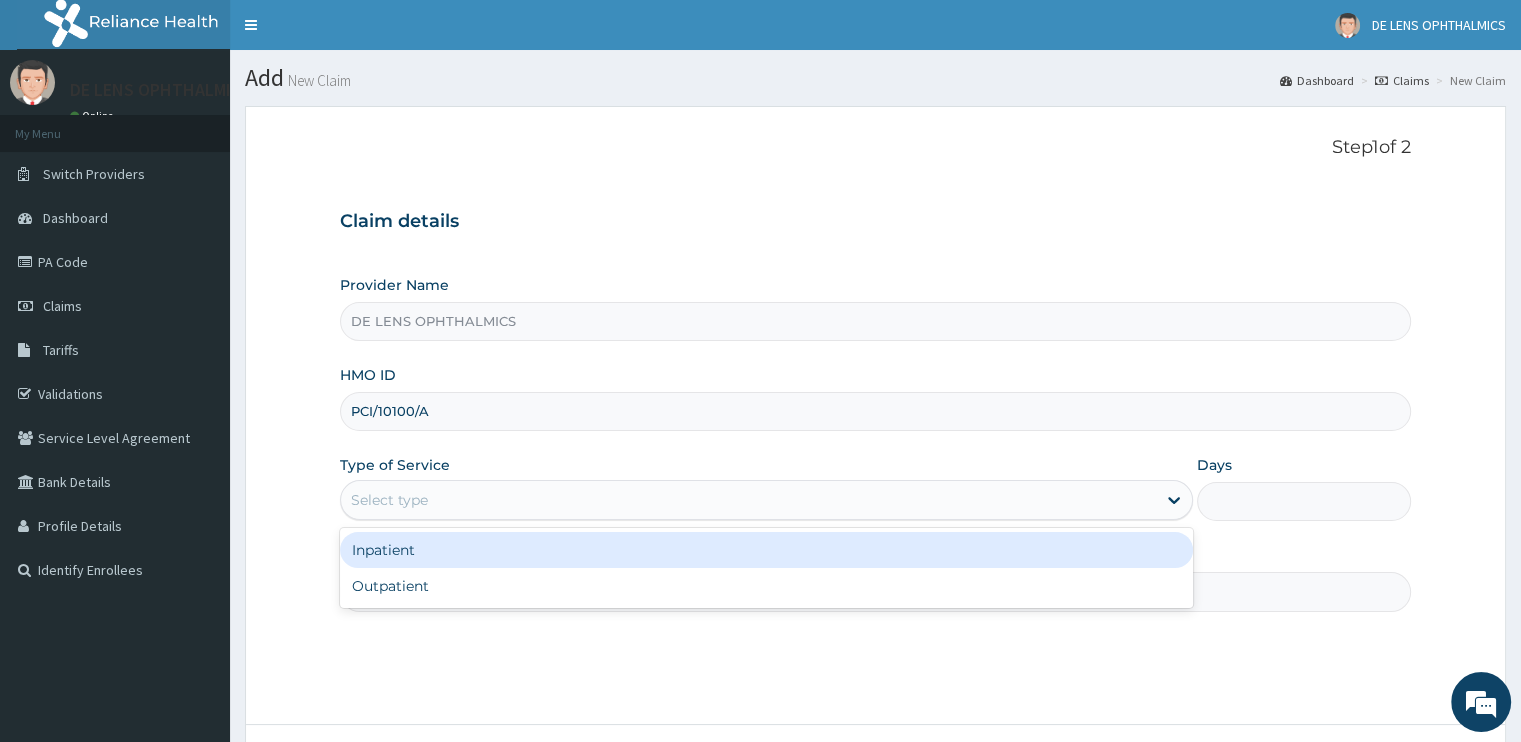 click on "Select type" at bounding box center [748, 500] 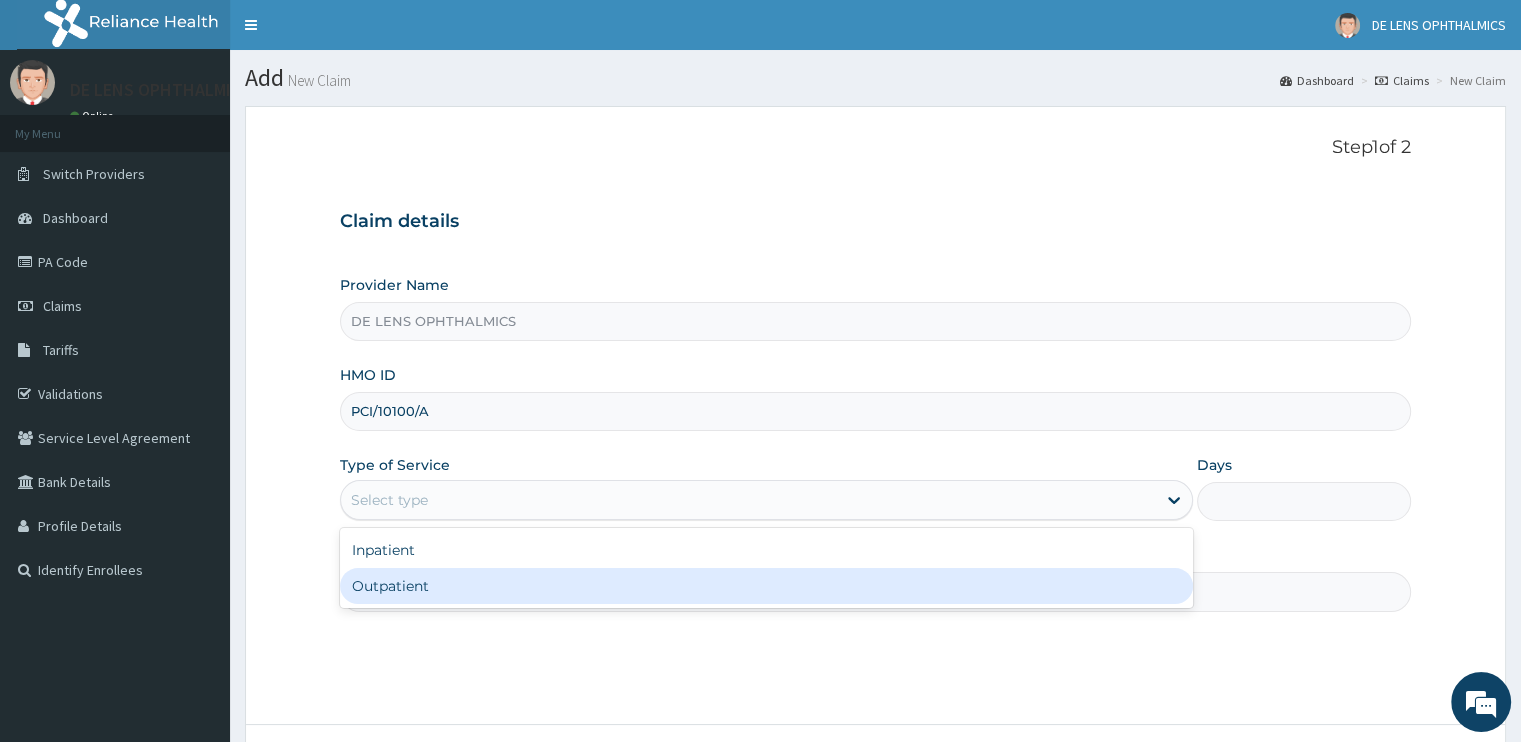 click on "Outpatient" at bounding box center [766, 586] 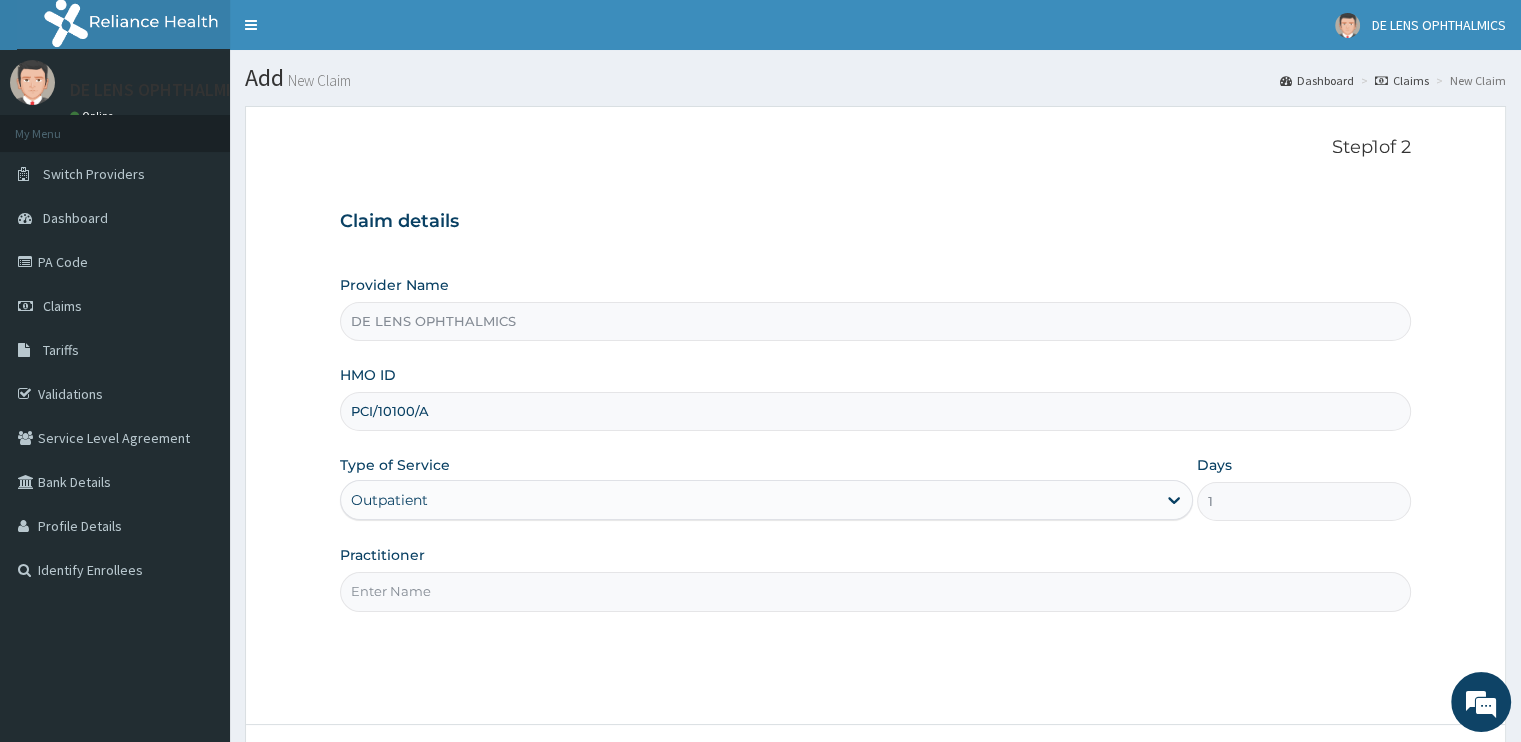 click on "Practitioner" at bounding box center (875, 591) 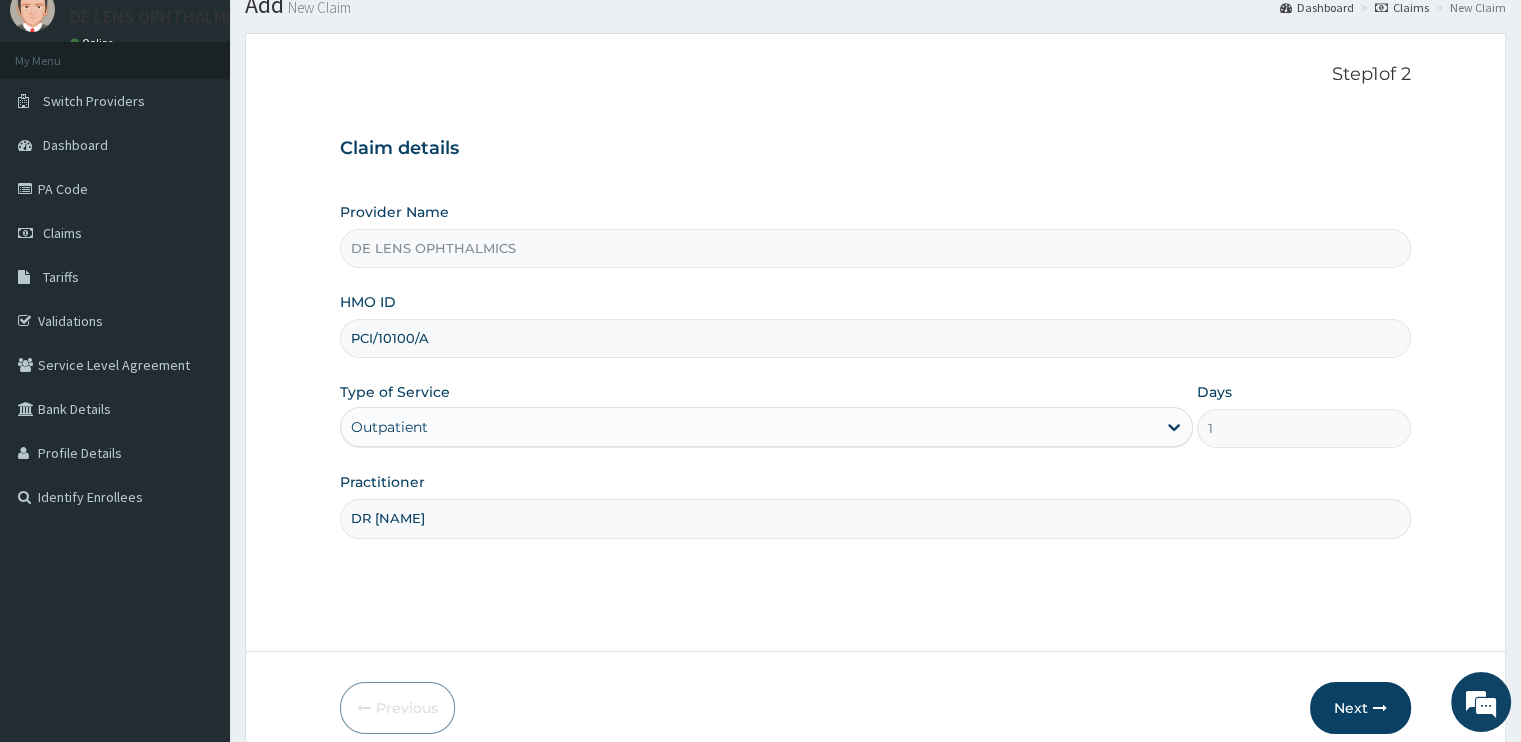 scroll, scrollTop: 74, scrollLeft: 0, axis: vertical 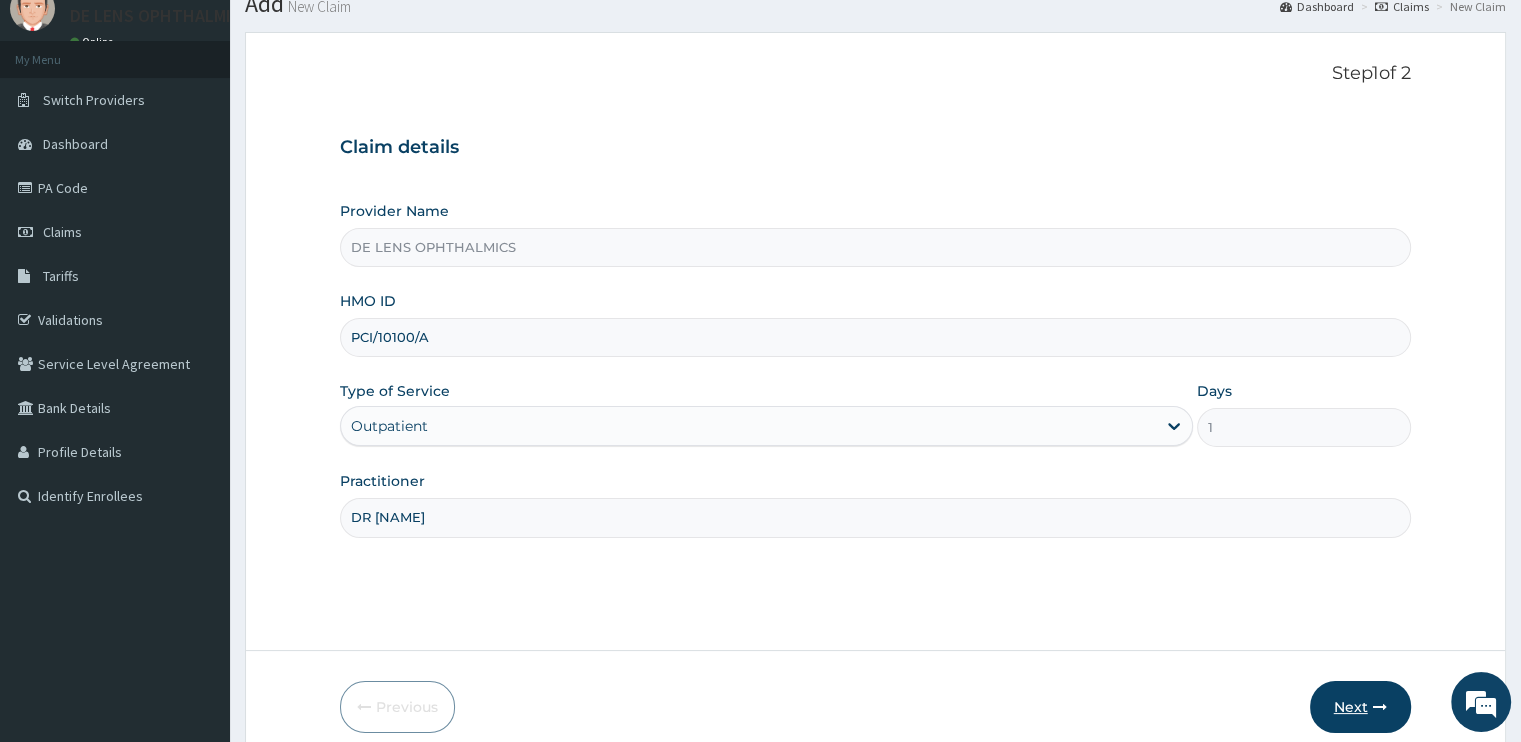 type on "DR EMEKA" 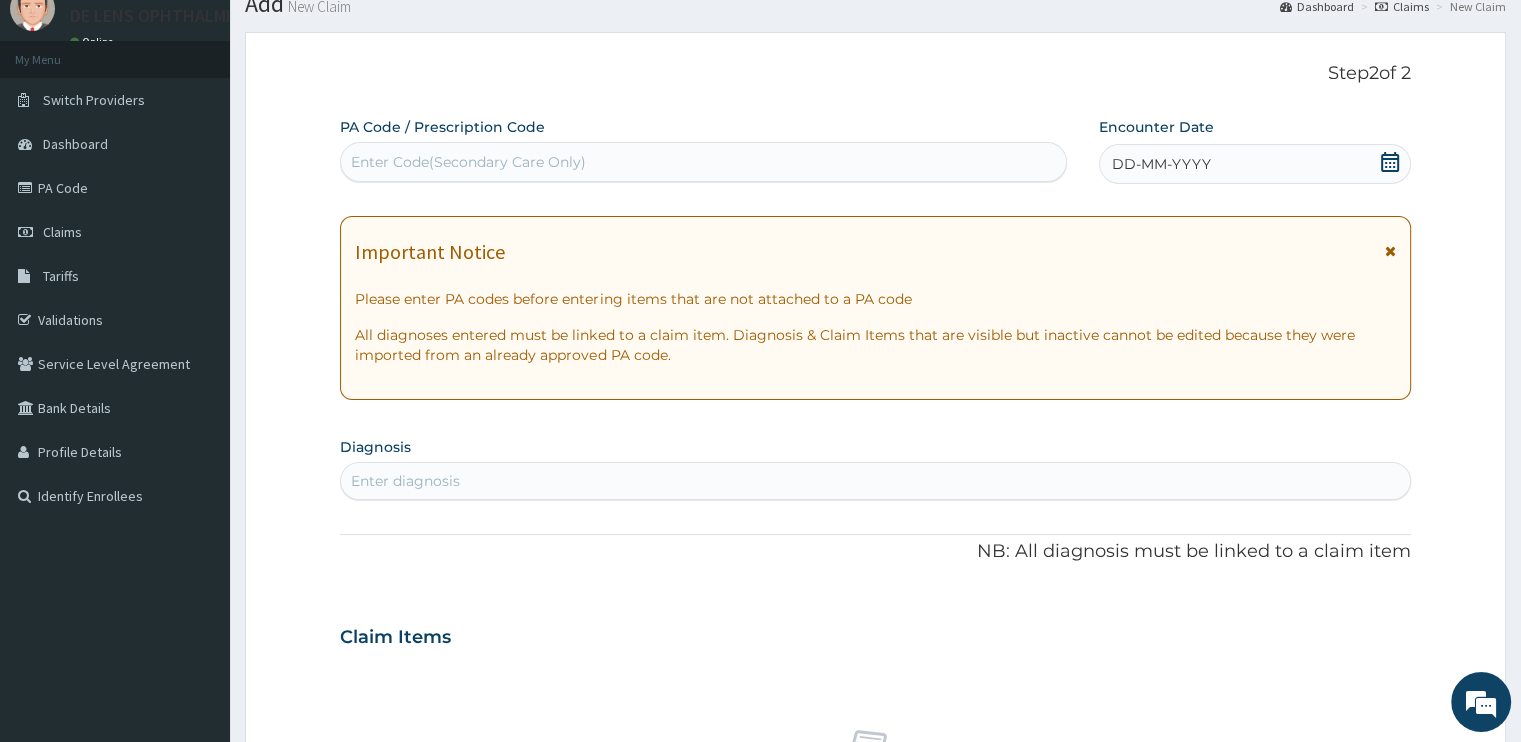 click on "Enter Code(Secondary Care Only)" at bounding box center [468, 162] 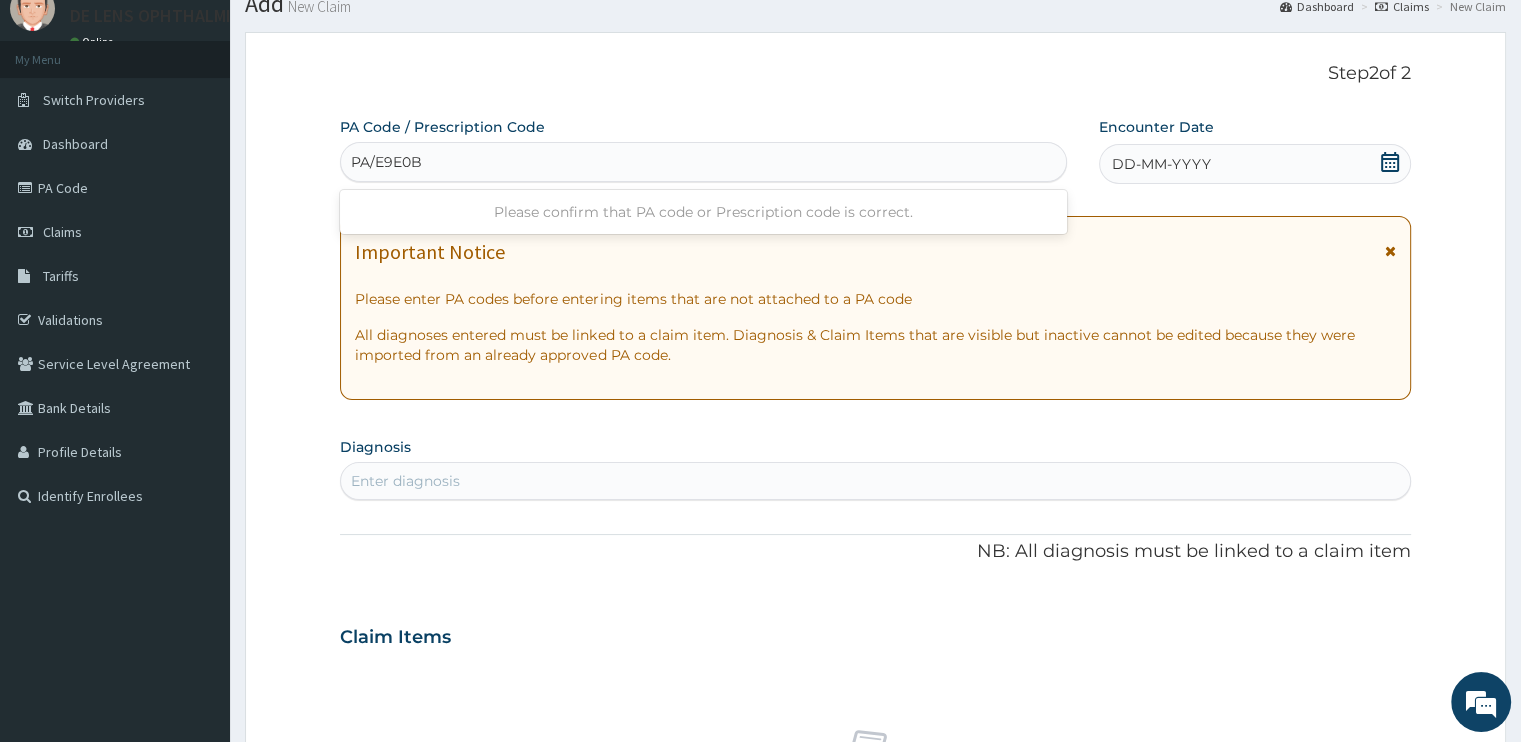 type on "PA/E9E0B2" 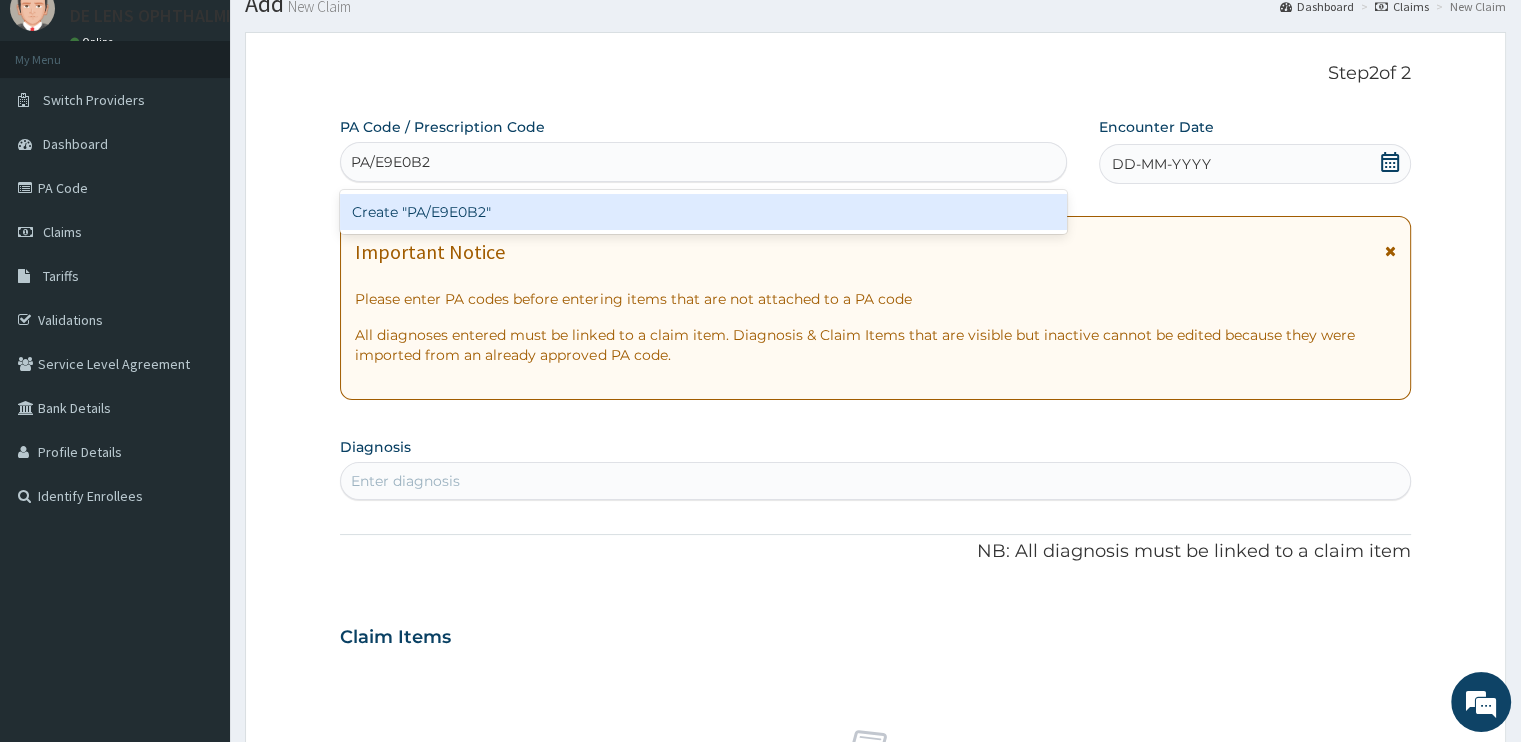 click on "Create "PA/E9E0B2"" at bounding box center [703, 212] 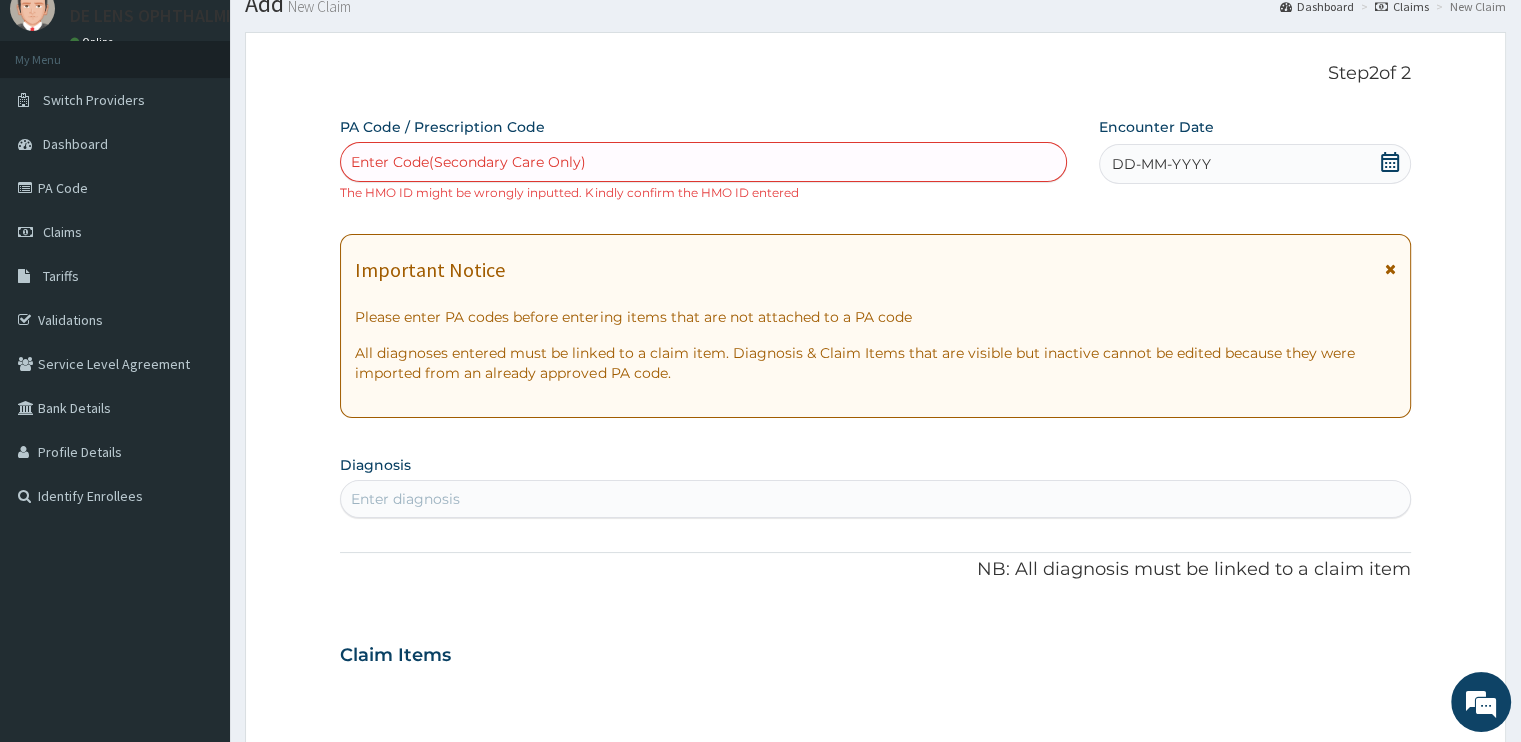click on "PA Code / Prescription Code Enter Code(Secondary Care Only) The HMO ID might be wrongly inputted. Kindly confirm the HMO ID entered Encounter Date DD-MM-YYYY Important Notice Please enter PA codes before entering items that are not attached to a PA code   All diagnoses entered must be linked to a claim item. Diagnosis & Claim Items that are visible but inactive cannot be edited because they were imported from an already approved PA code. Diagnosis Enter diagnosis NB: All diagnosis must be linked to a claim item Claim Items No claim item Types Select Type Item Select Item Pair Diagnosis Select Diagnosis Unit Price 0 Add Comment" at bounding box center [875, 643] 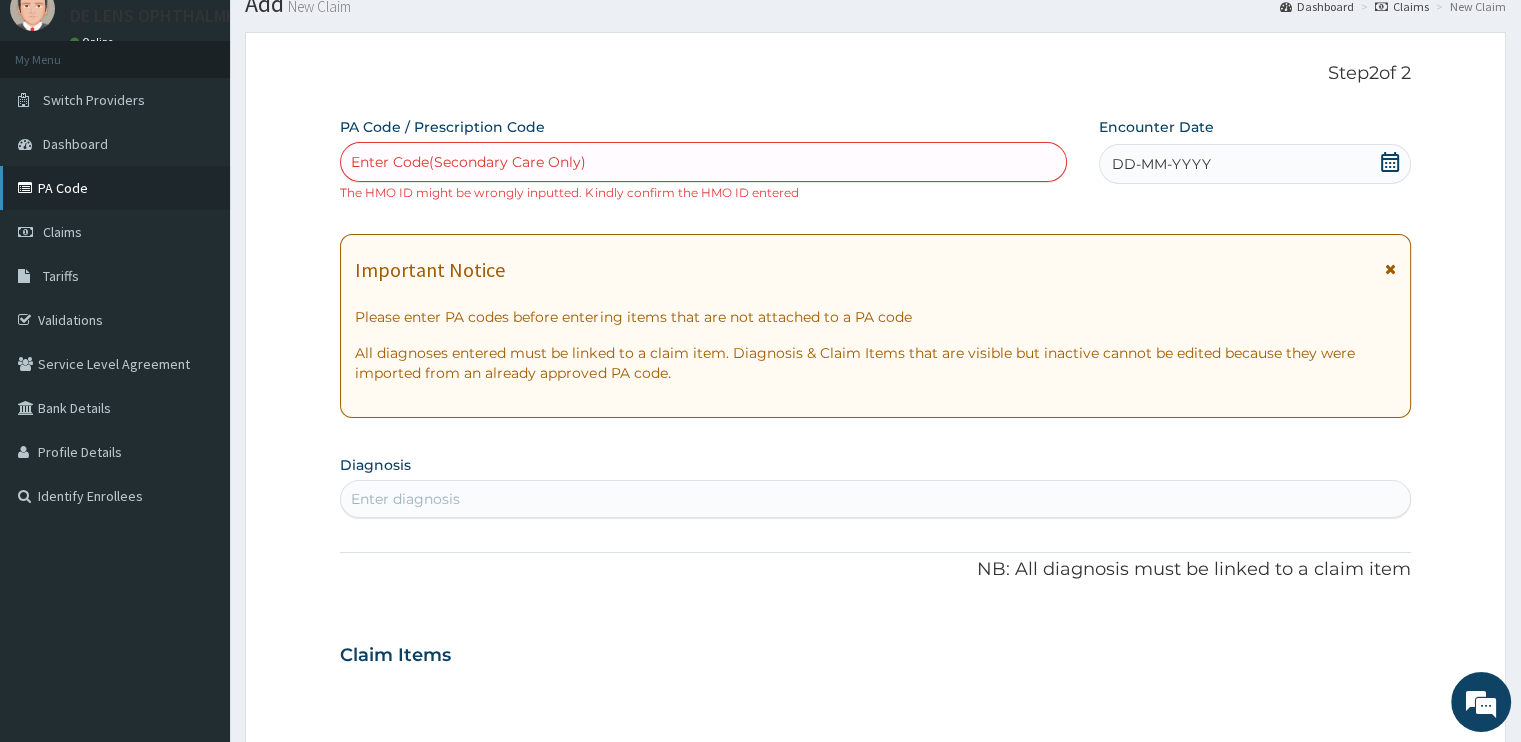 click on "PA Code" at bounding box center [115, 188] 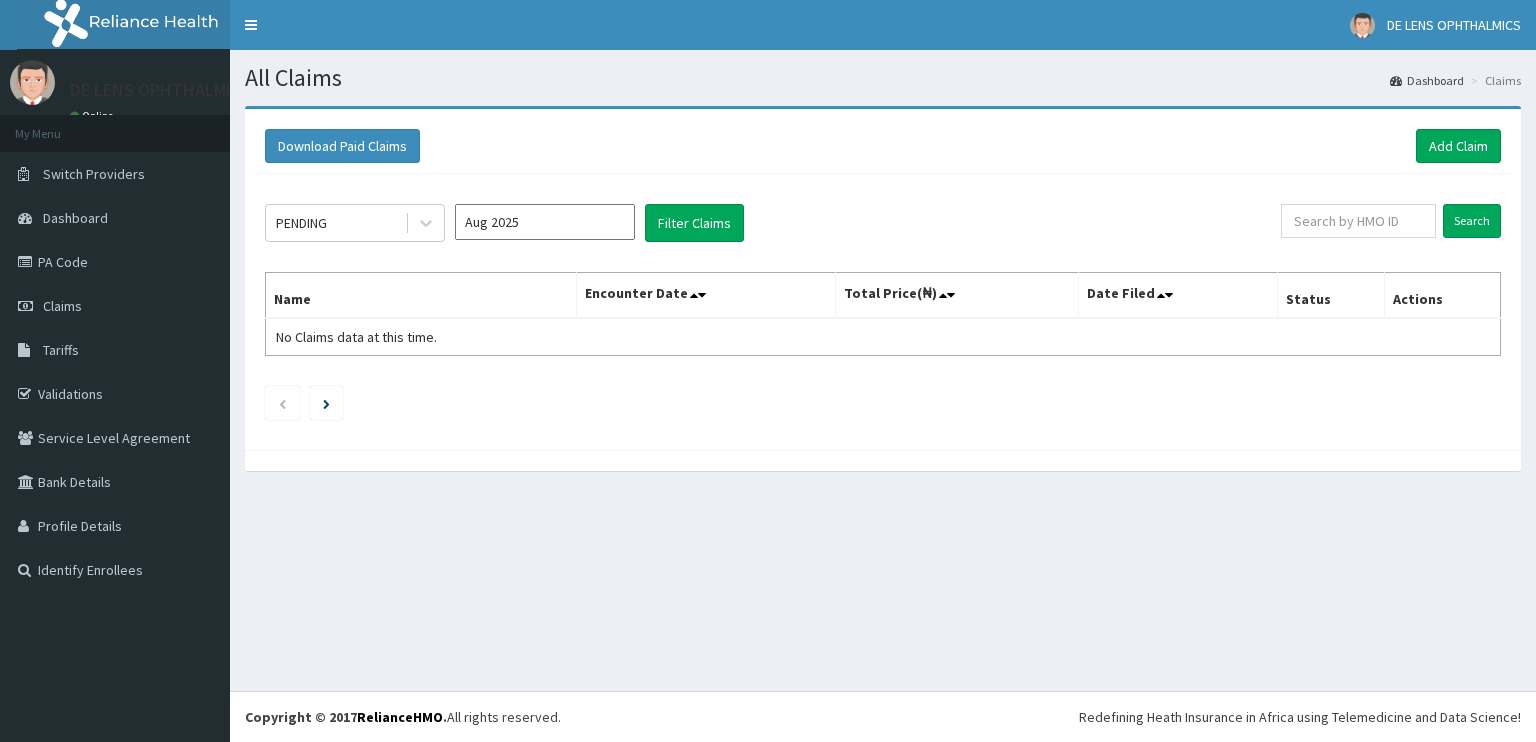 scroll, scrollTop: 0, scrollLeft: 0, axis: both 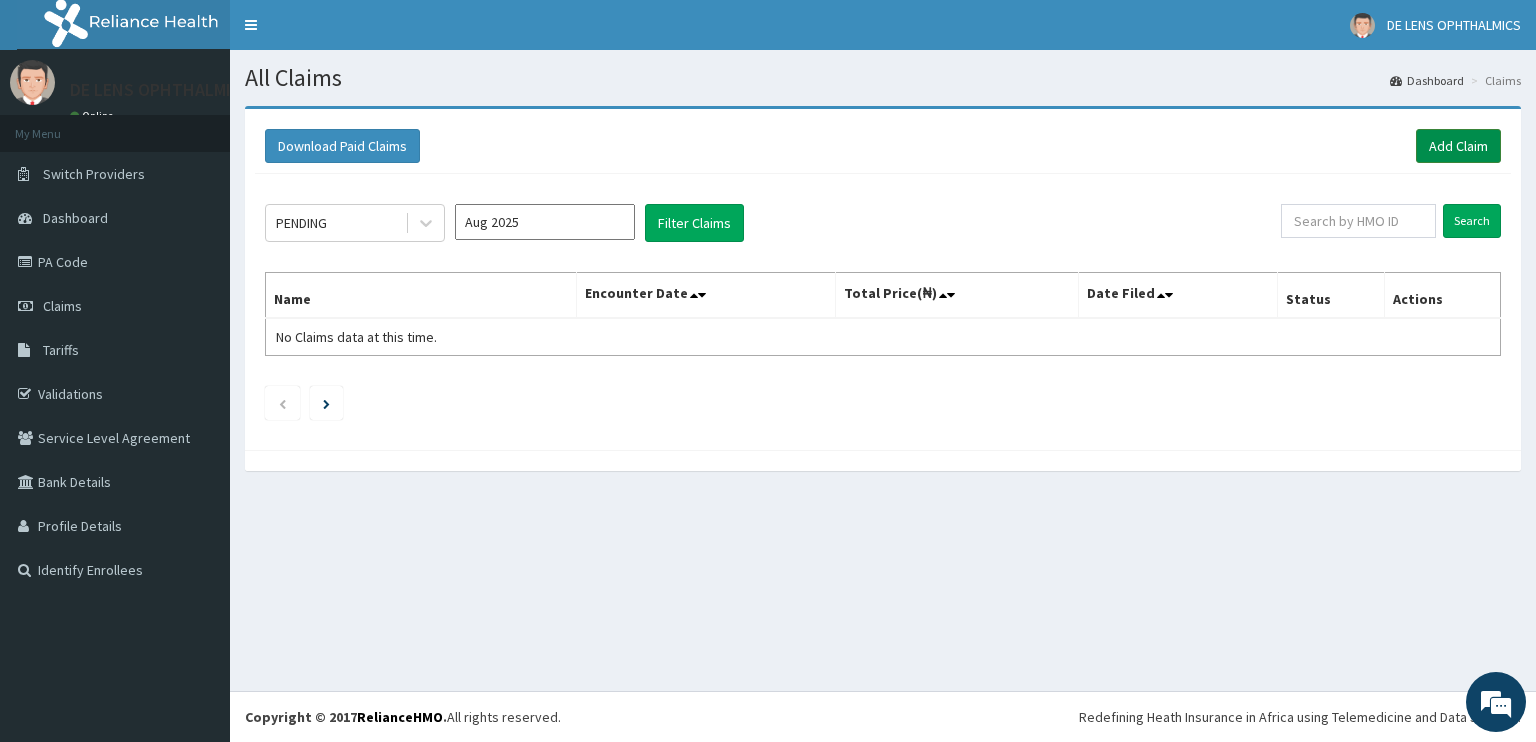 click on "Add Claim" at bounding box center [1458, 146] 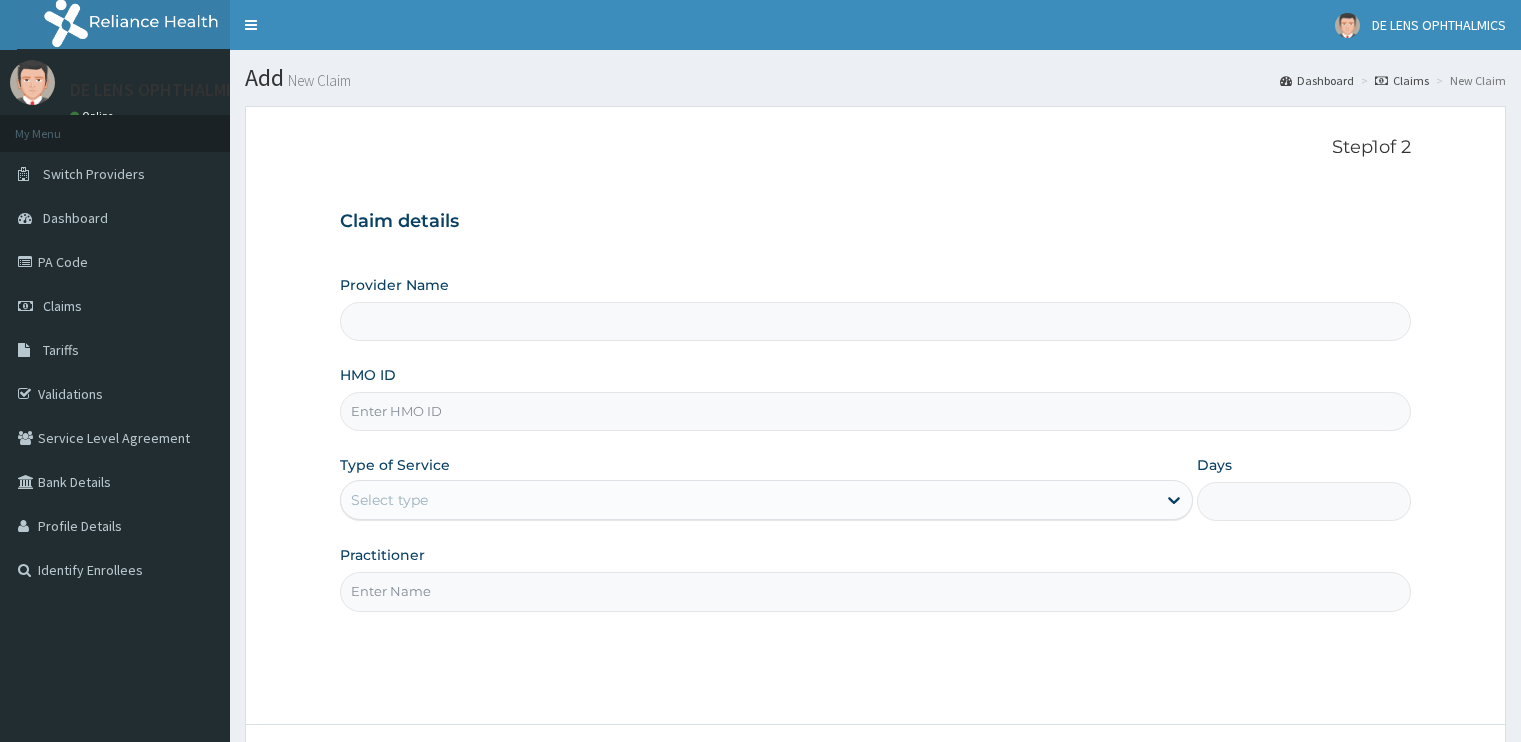 scroll, scrollTop: 0, scrollLeft: 0, axis: both 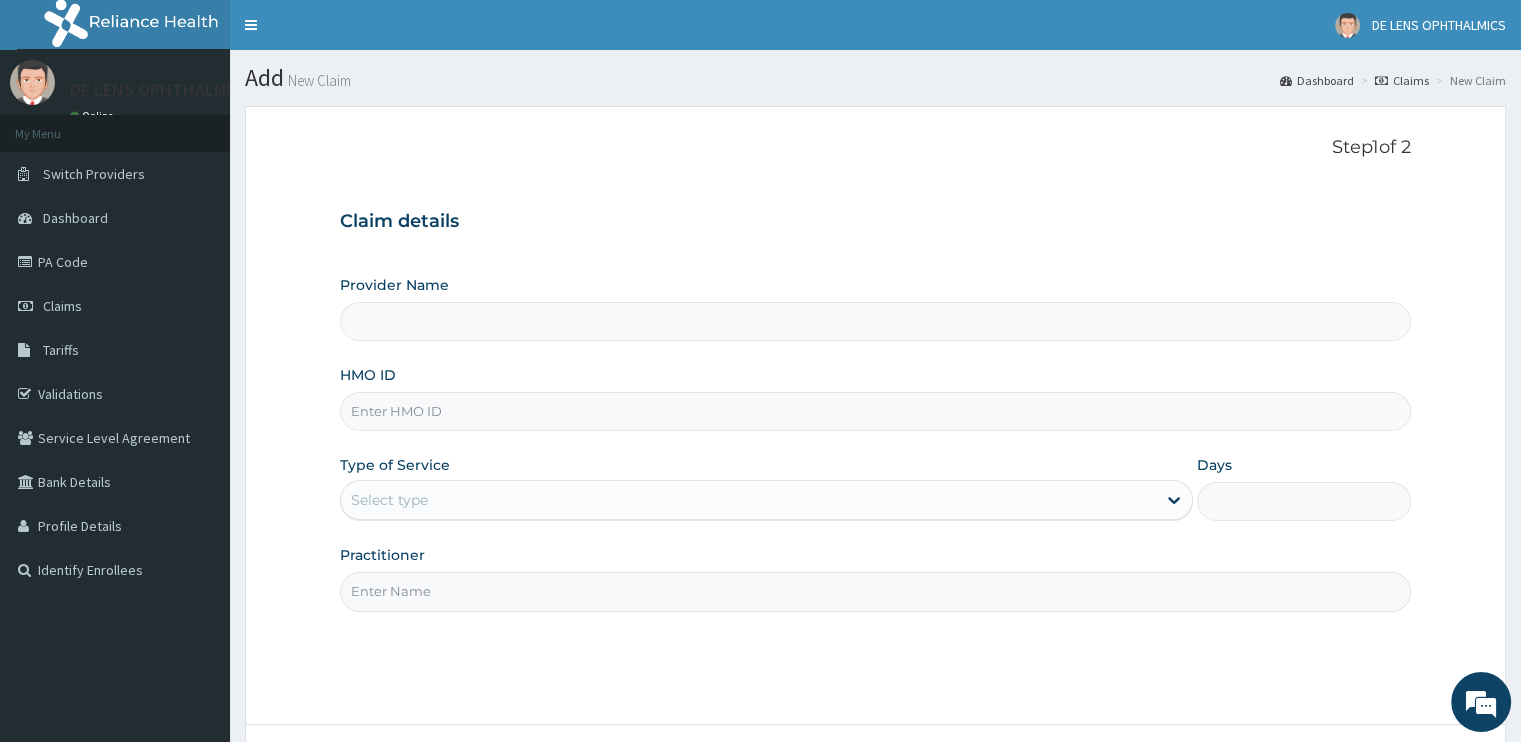 type on "DE LENS OPHTHALMICS" 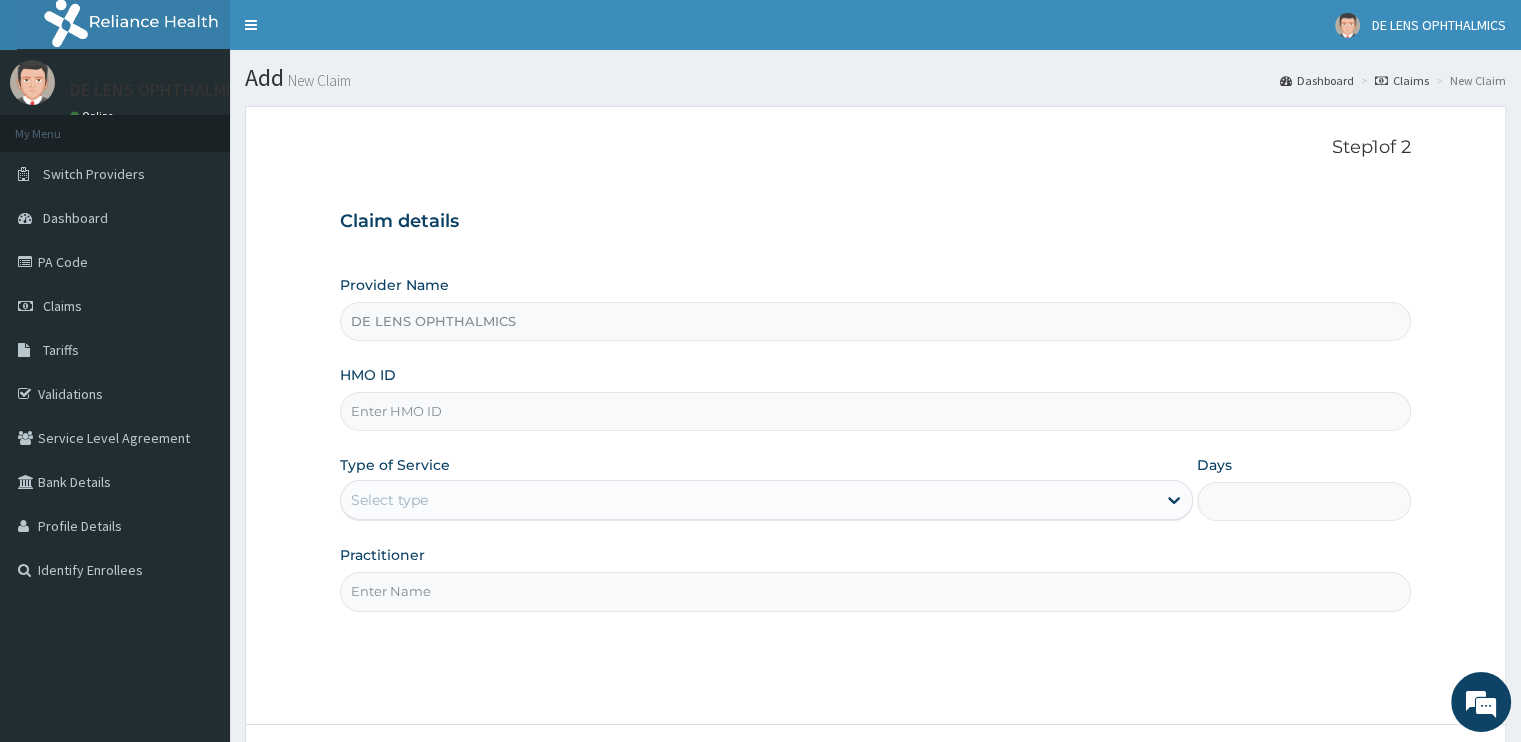 click on "HMO ID" at bounding box center (875, 411) 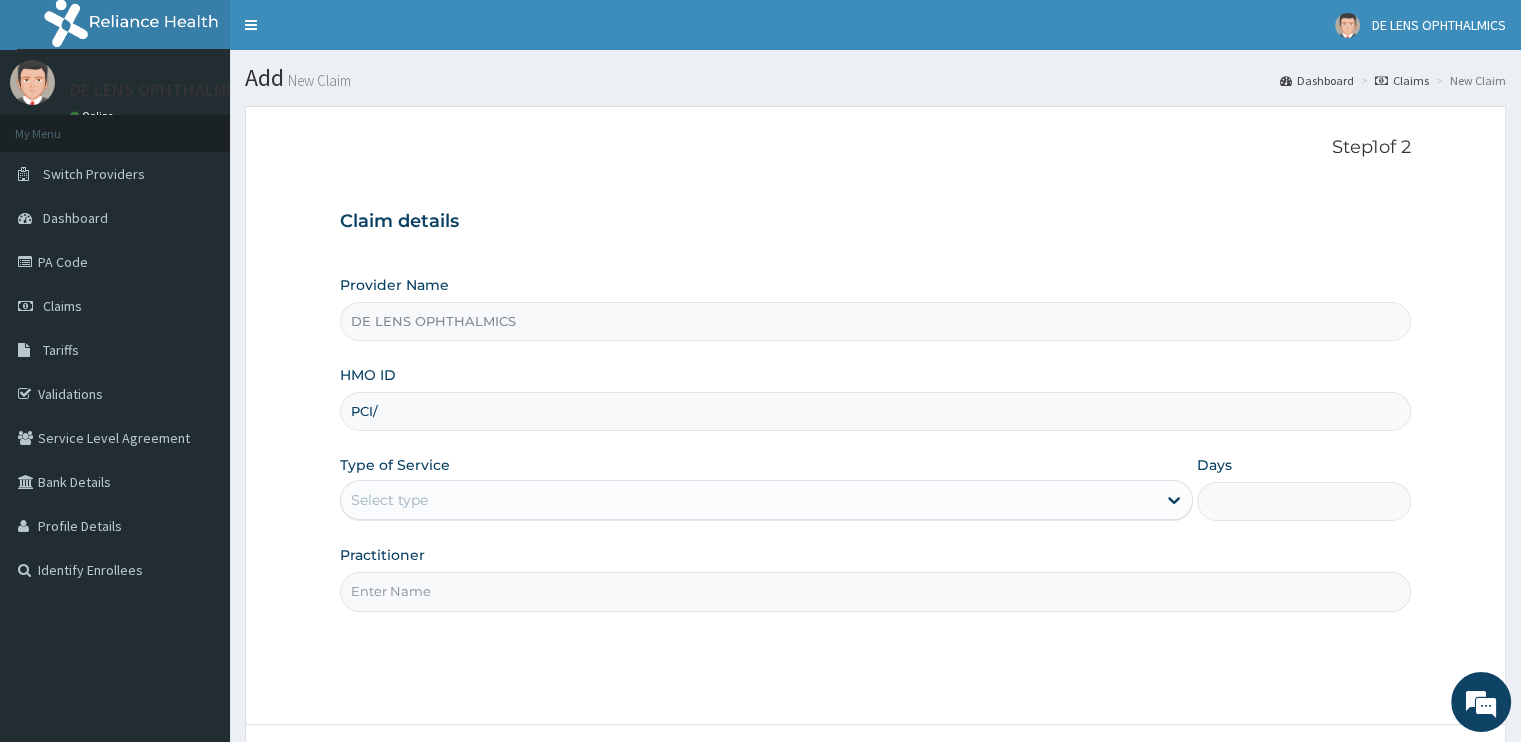scroll, scrollTop: 0, scrollLeft: 0, axis: both 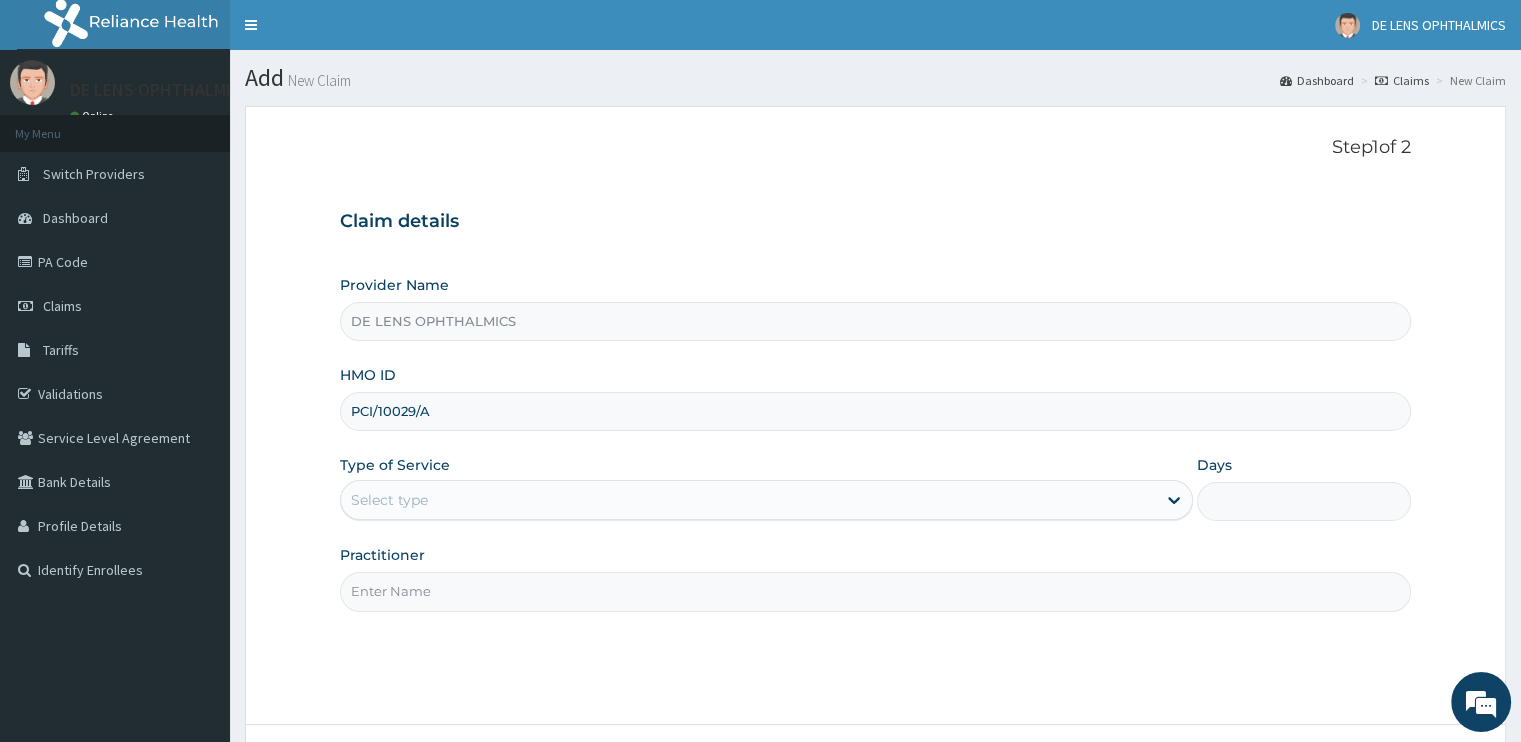type on "PCI/10029/A" 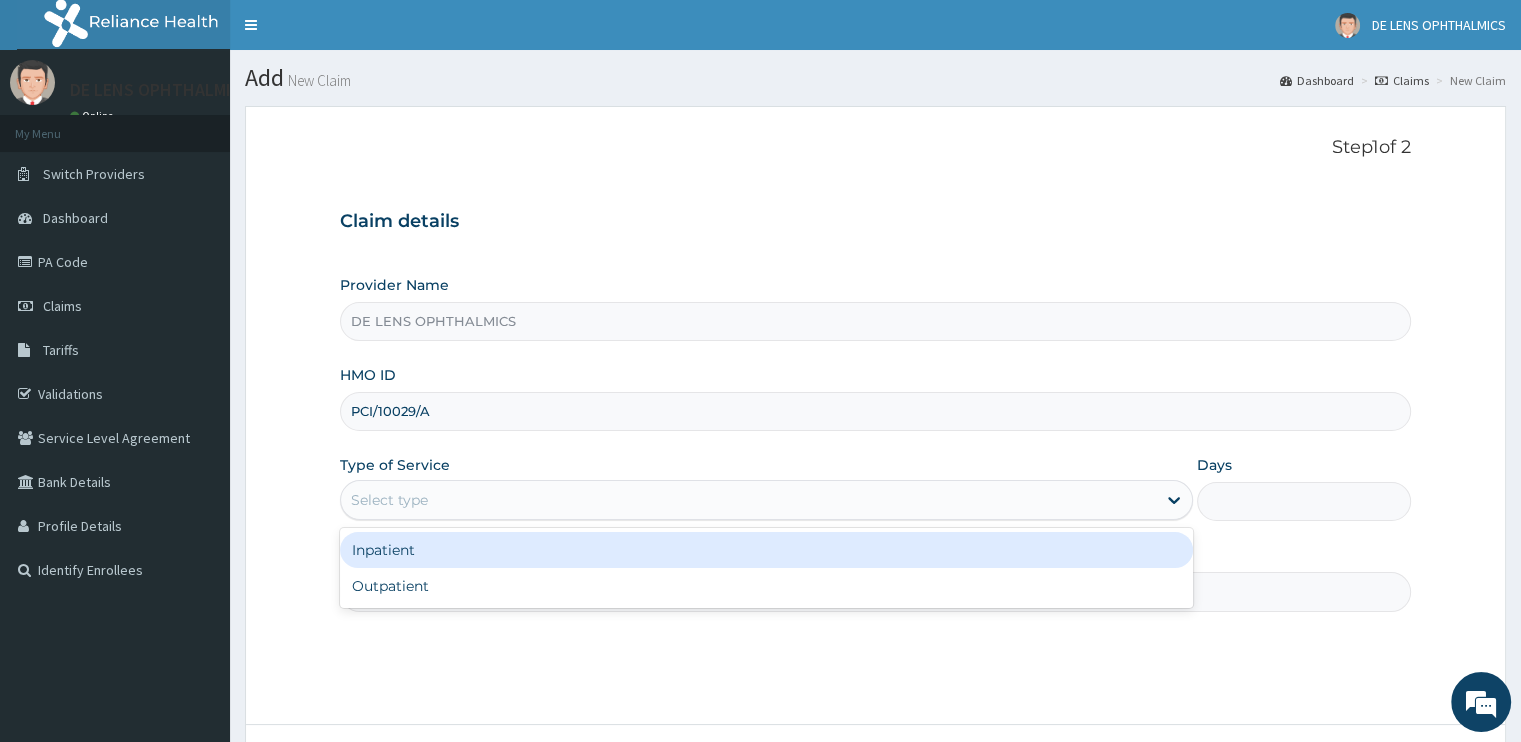 click on "Select type" at bounding box center [748, 500] 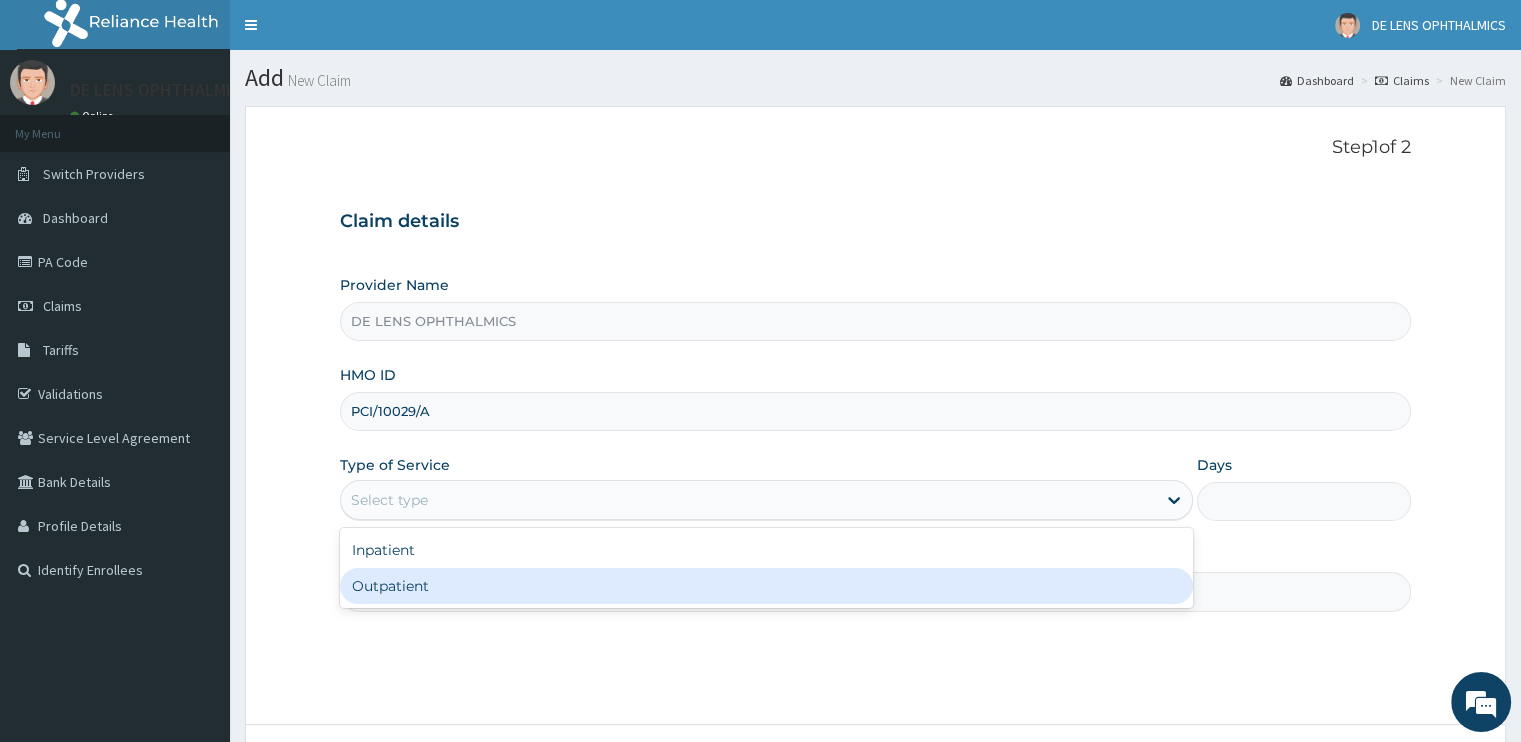 click on "Outpatient" at bounding box center (766, 586) 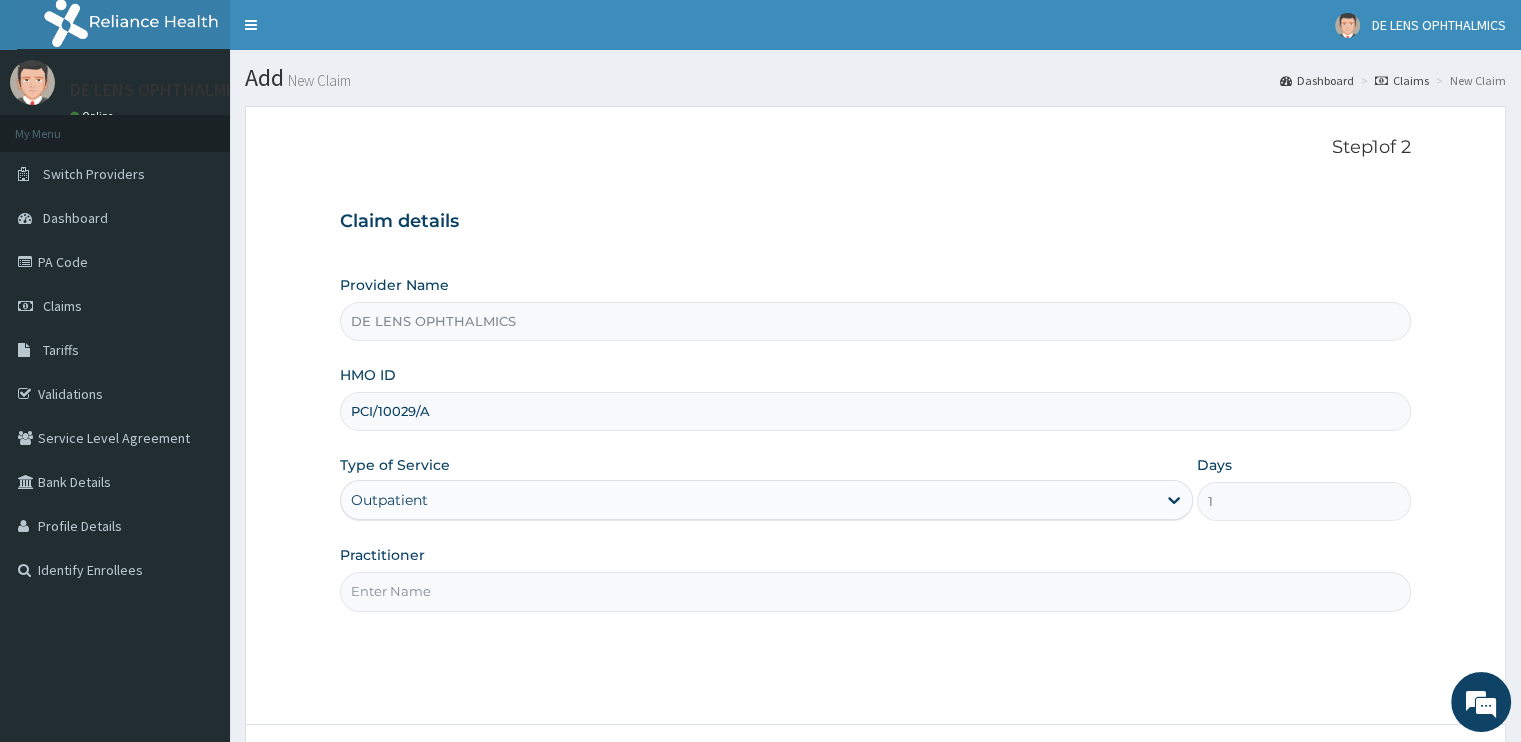 click on "Practitioner" at bounding box center (875, 591) 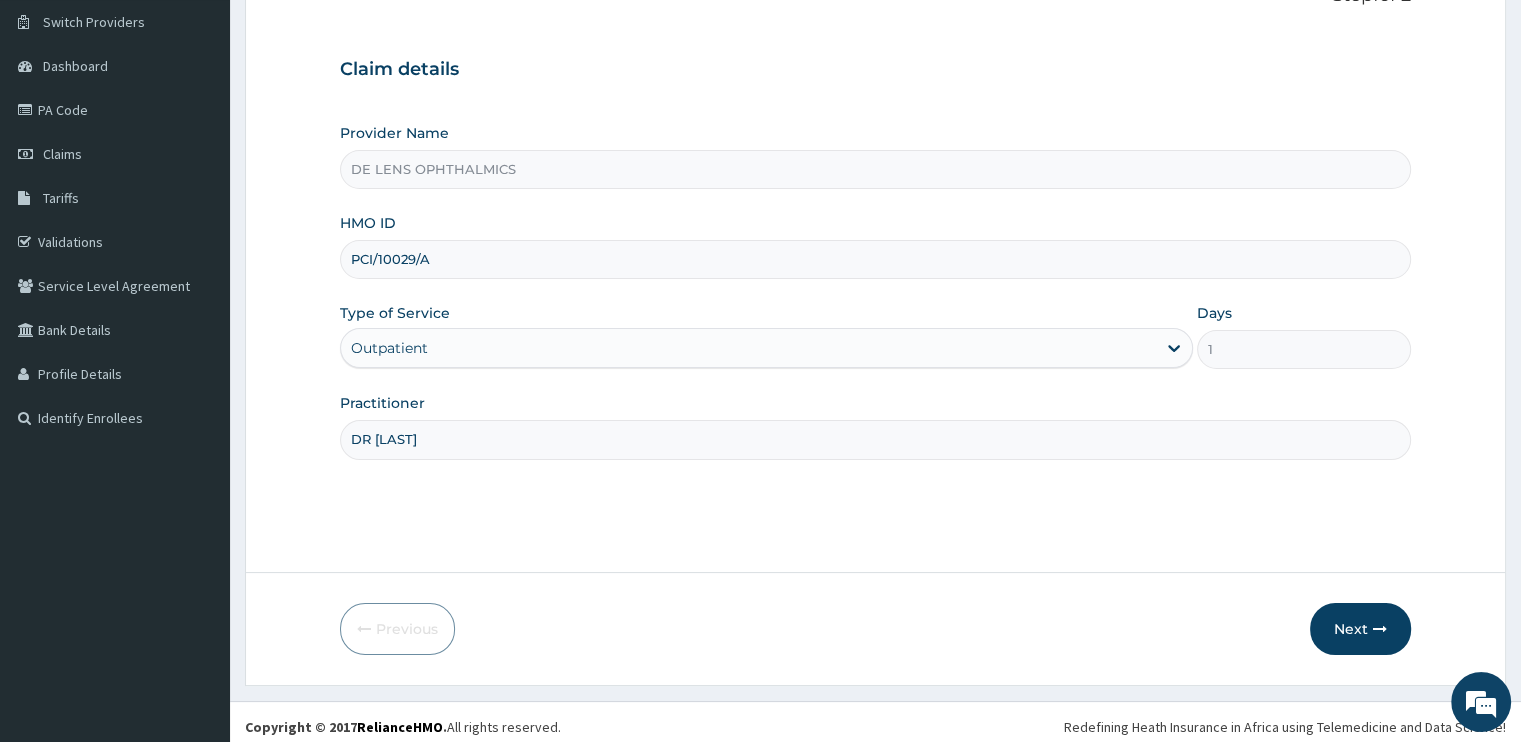 scroll, scrollTop: 161, scrollLeft: 0, axis: vertical 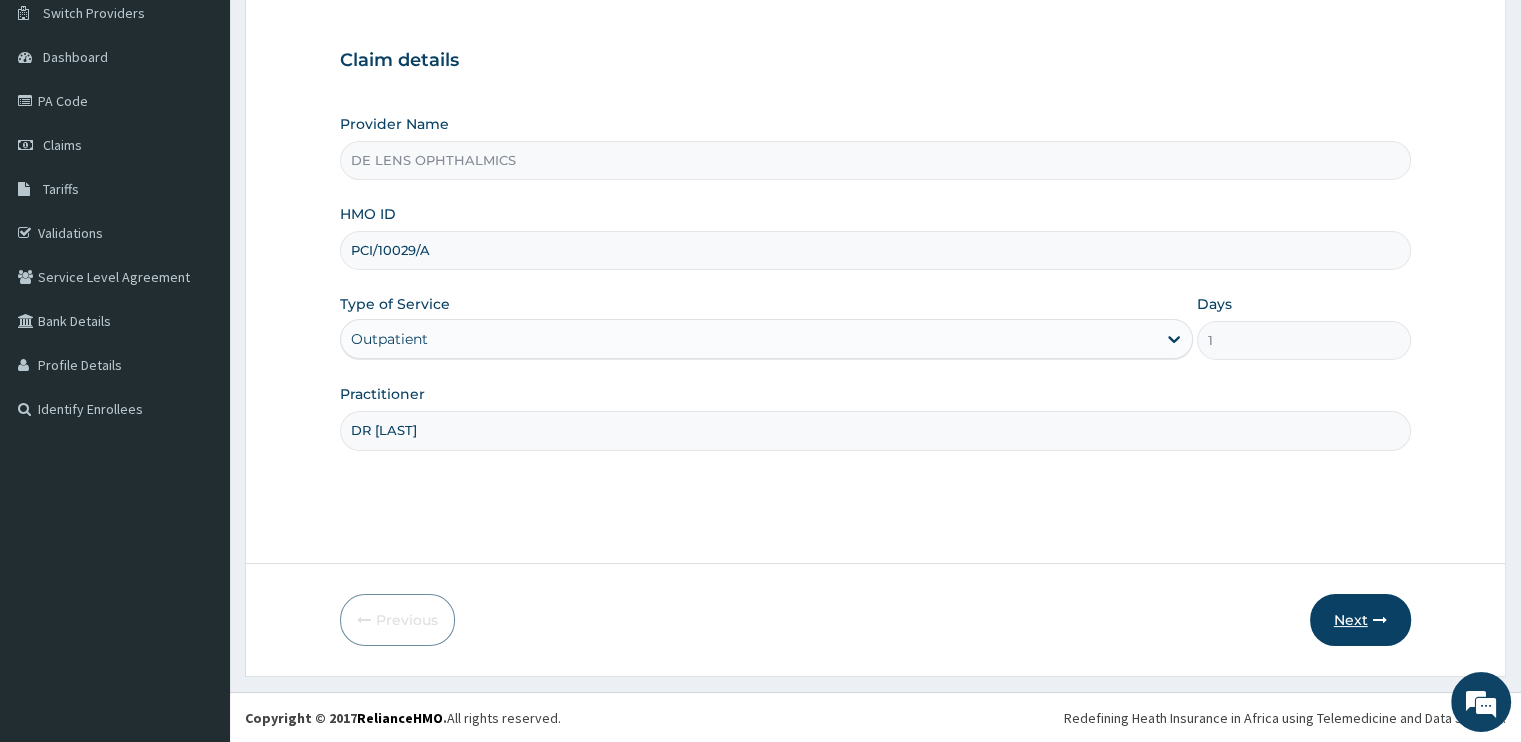 type on "DR EMEKA" 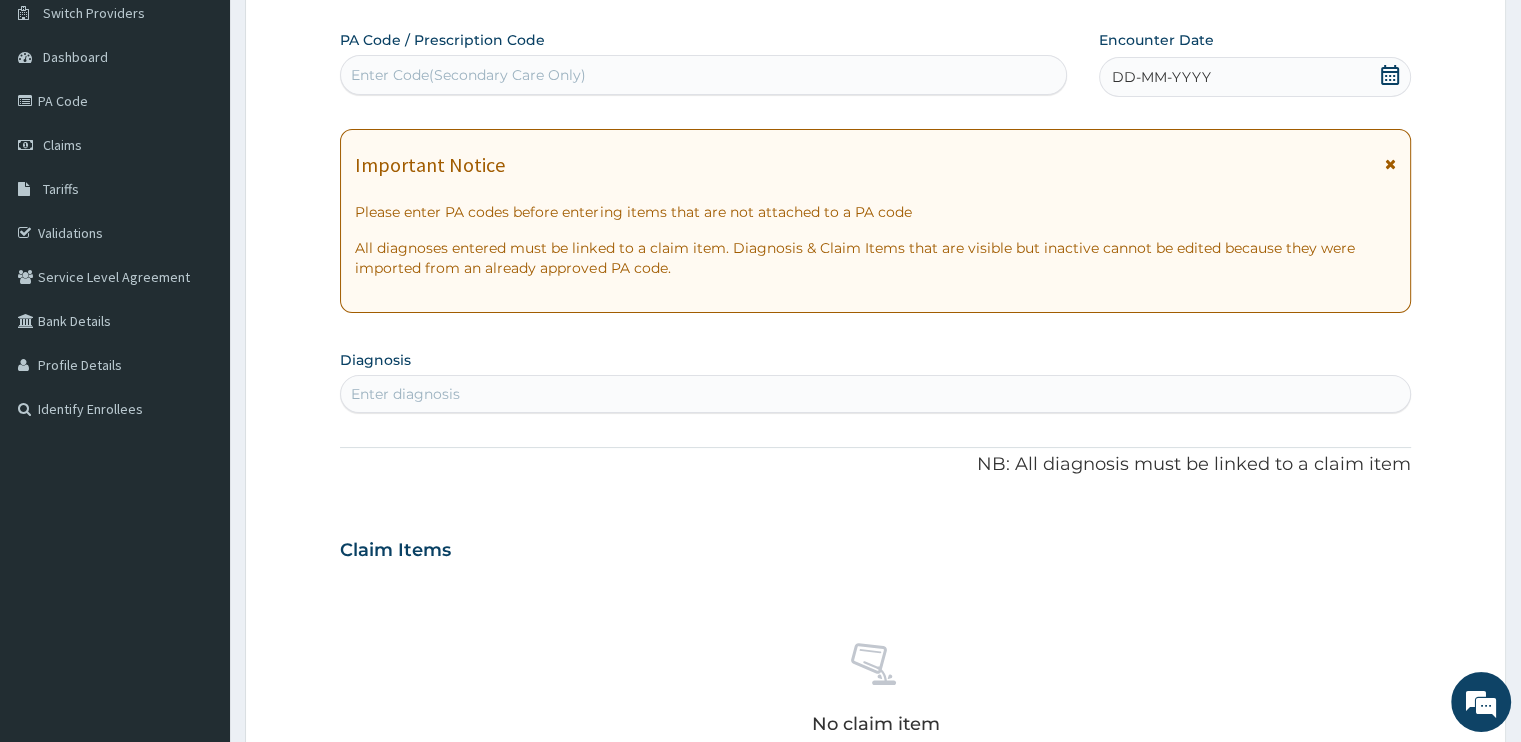 click on "Enter Code(Secondary Care Only)" at bounding box center (468, 75) 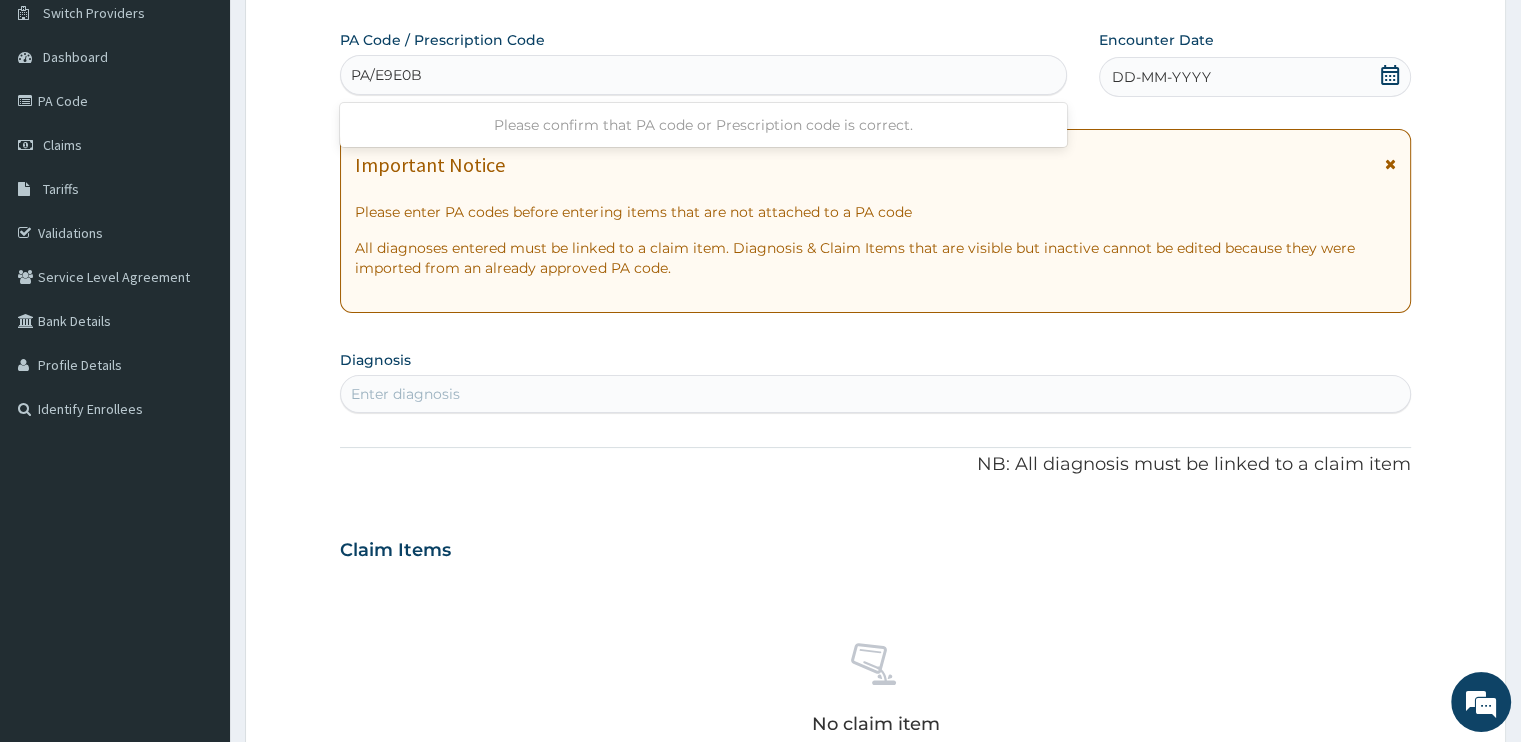 type on "PA/E9E0B2" 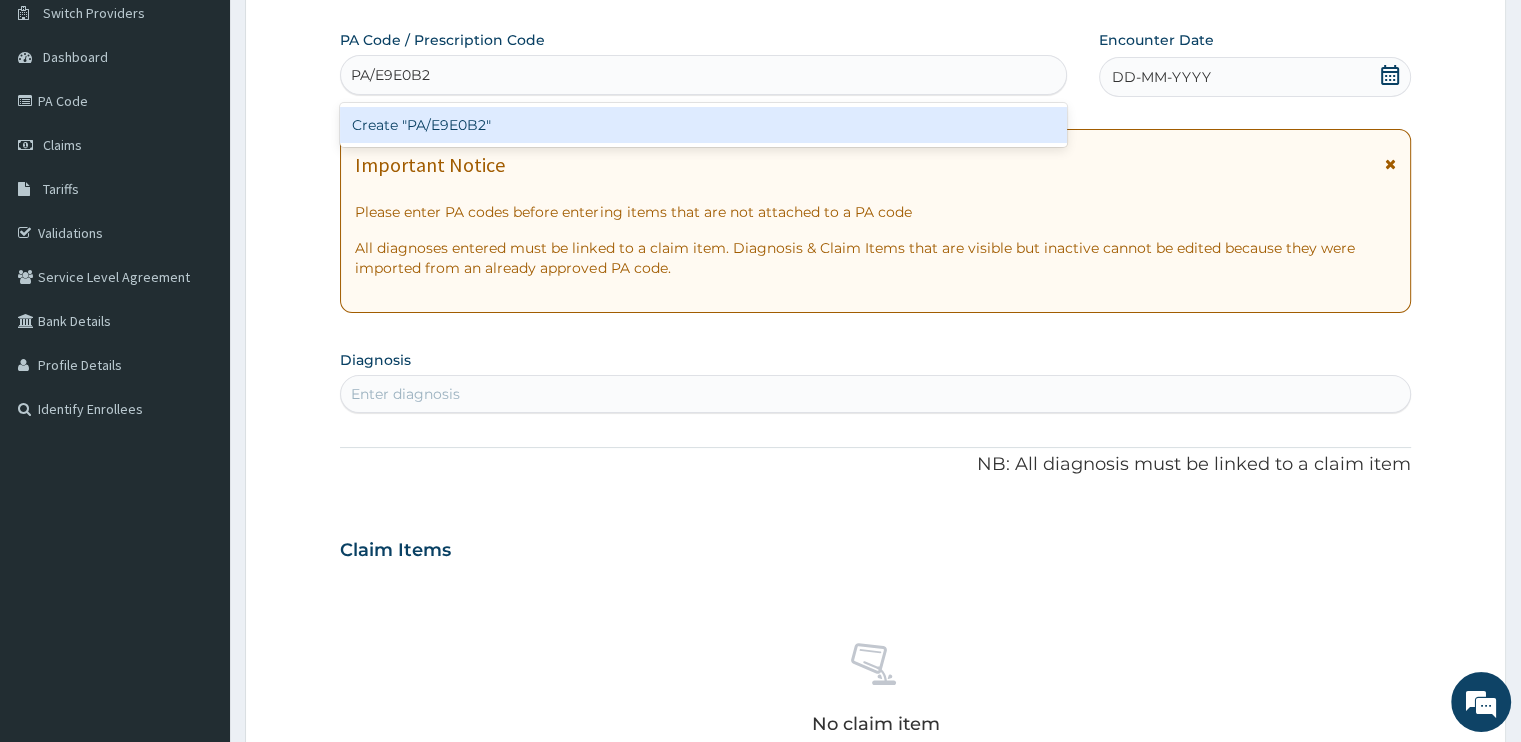 click on "Create "PA/E9E0B2"" at bounding box center [703, 125] 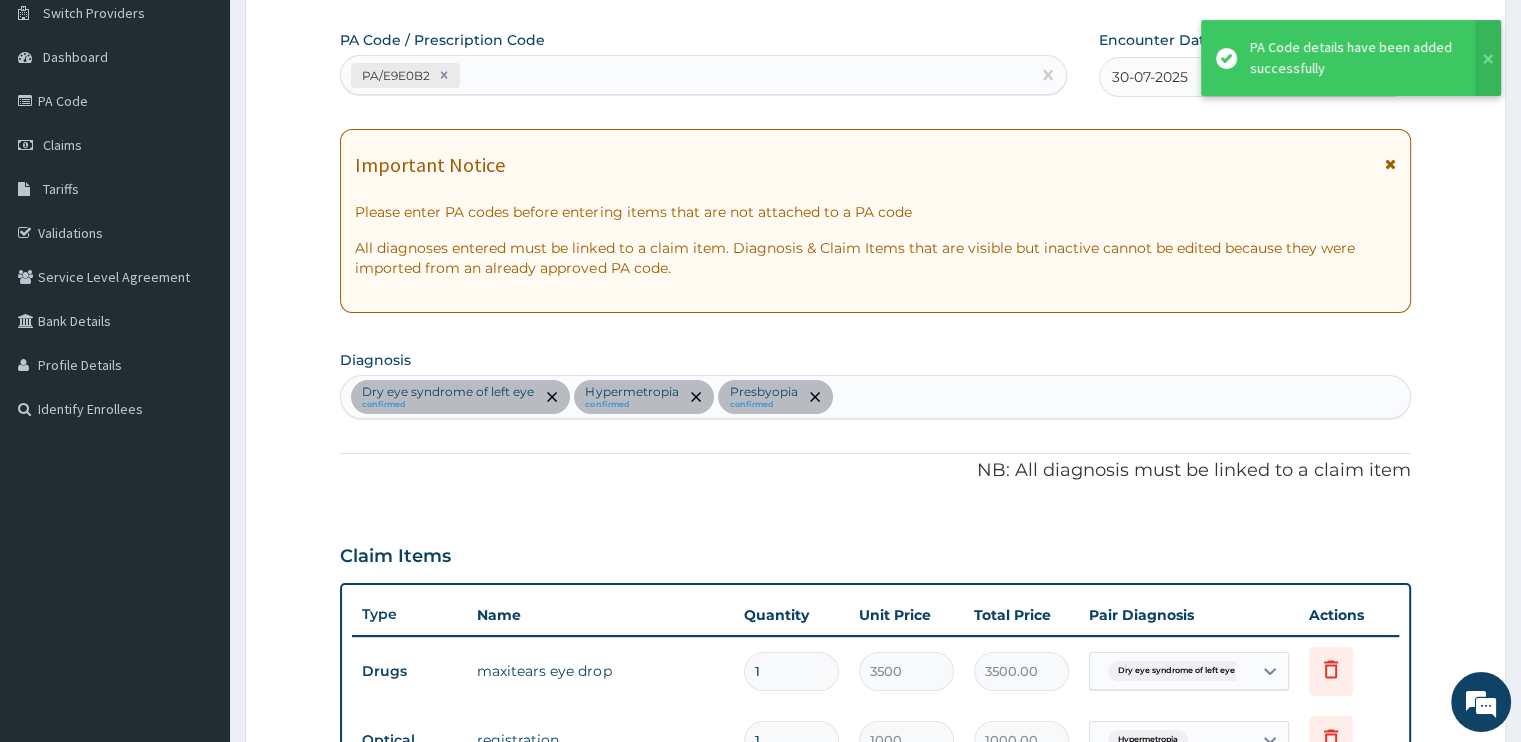 scroll, scrollTop: 940, scrollLeft: 0, axis: vertical 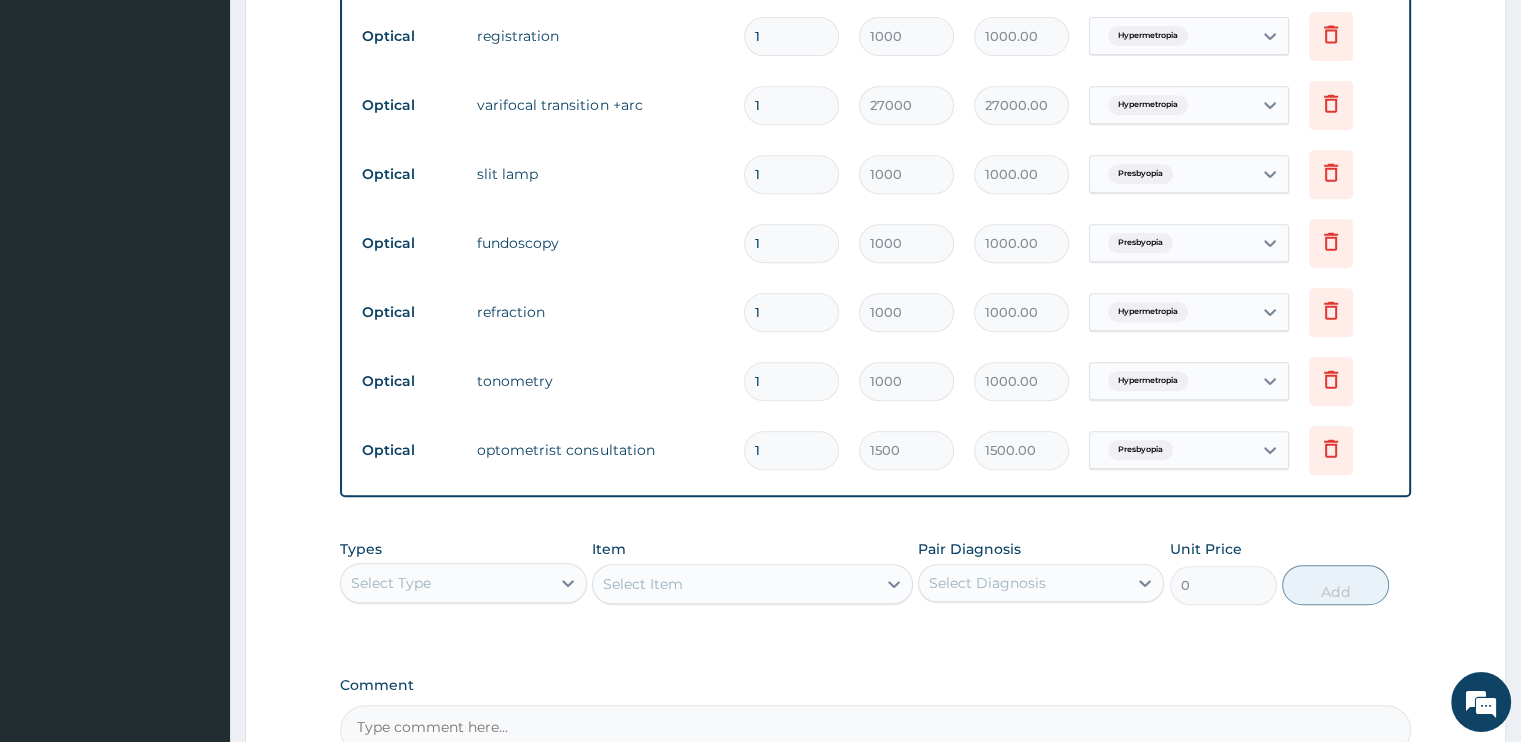 click on "Select Item" at bounding box center (752, 584) 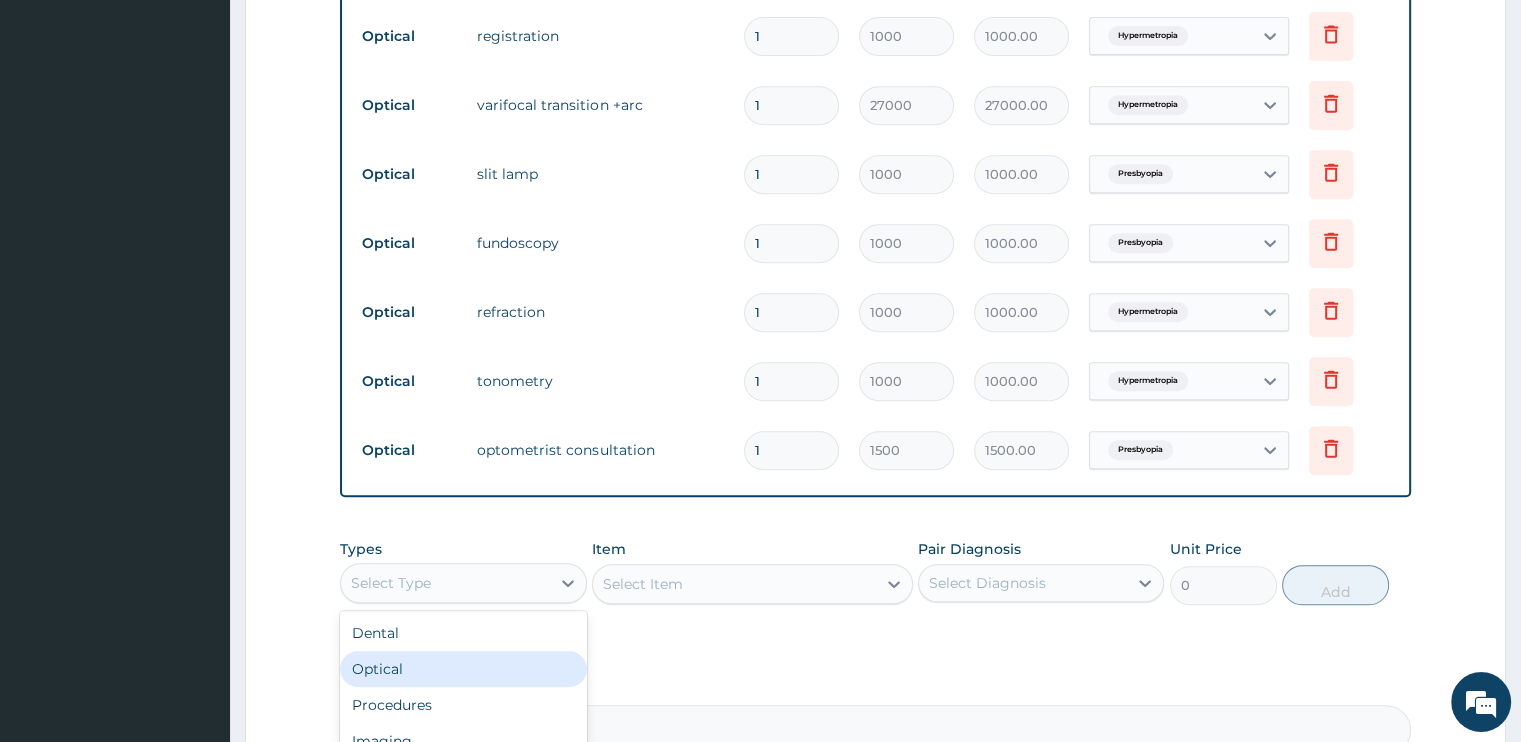 click on "Optical" at bounding box center [463, 669] 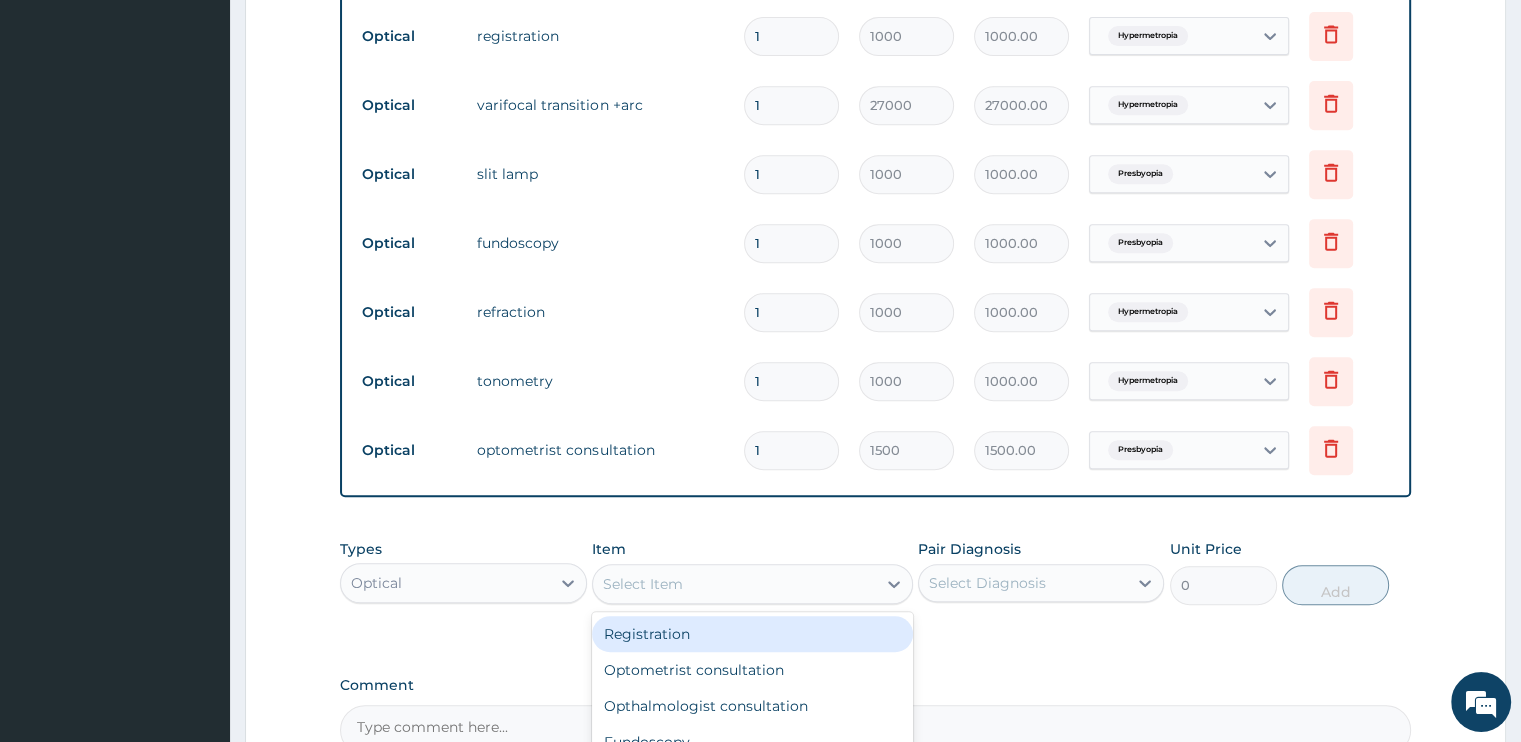 click on "Select Item" at bounding box center [643, 584] 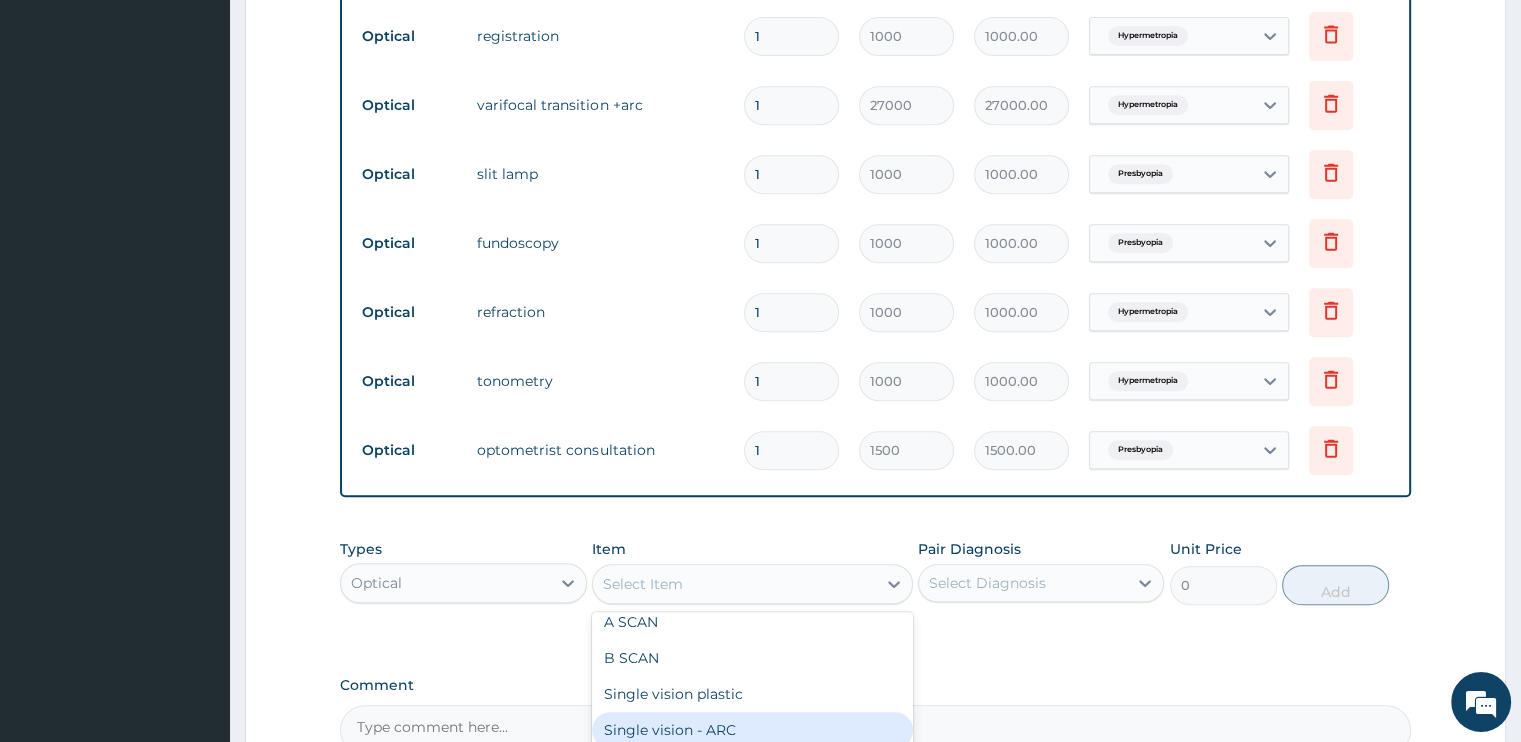 scroll, scrollTop: 806, scrollLeft: 0, axis: vertical 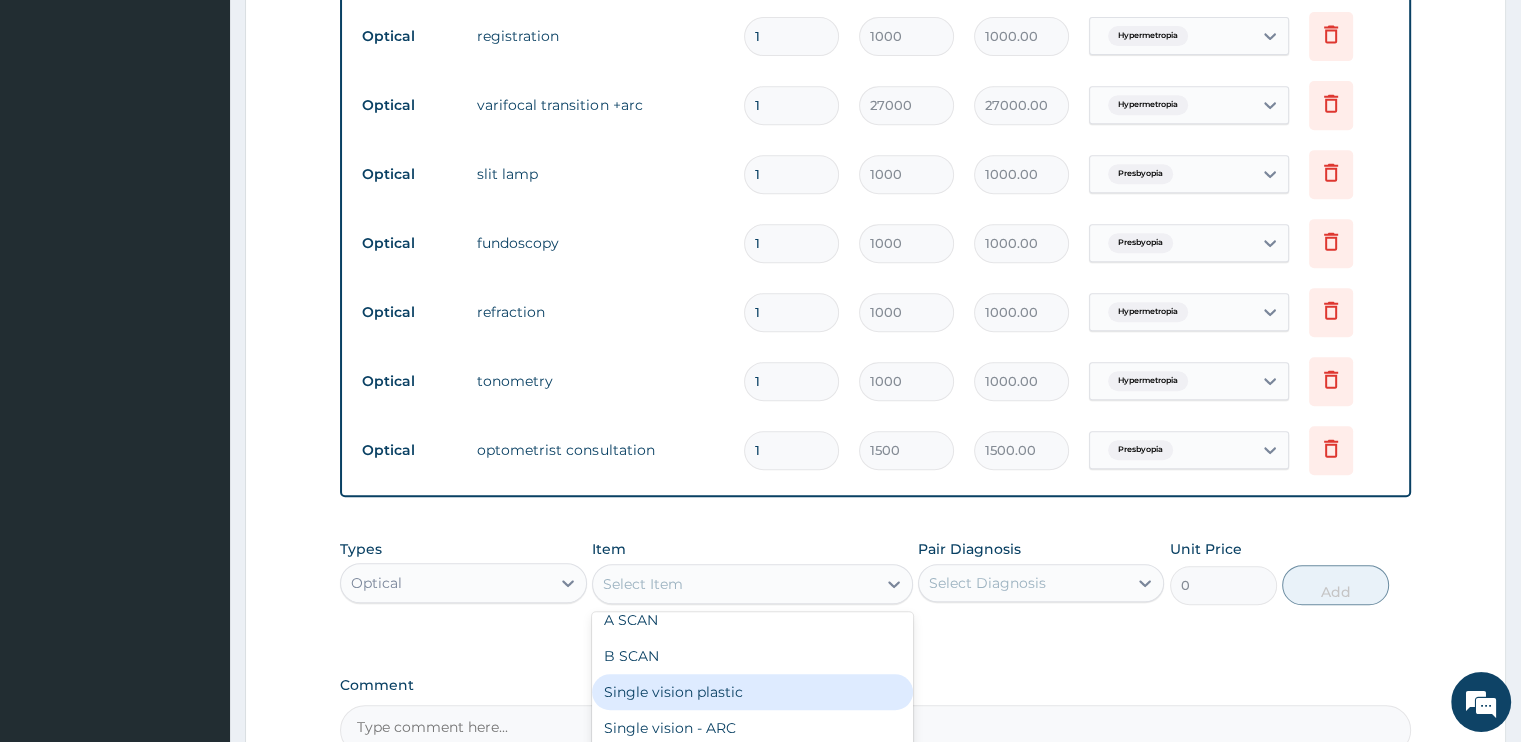 click on "Single vision plastic" at bounding box center (752, 692) 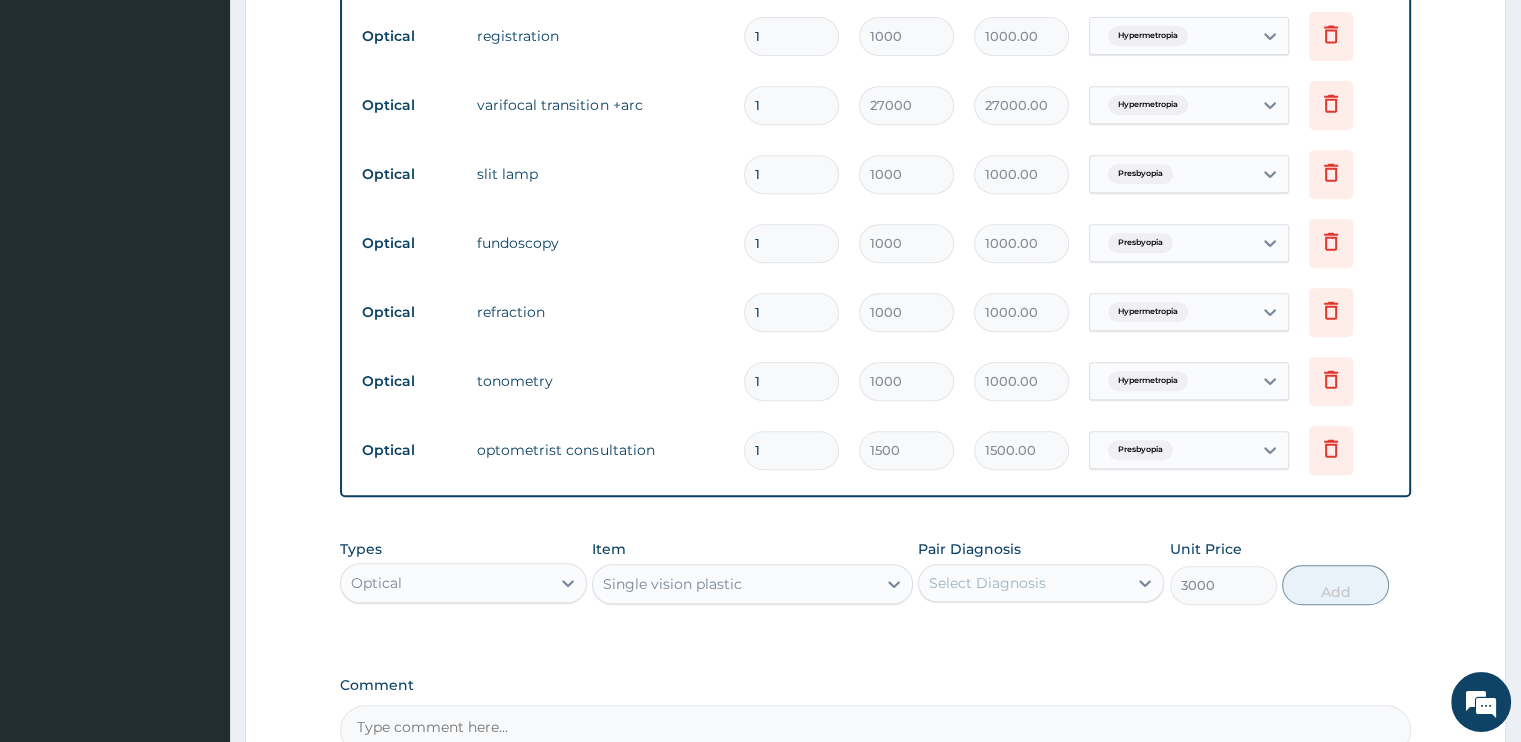 click on "Select Diagnosis" at bounding box center (987, 583) 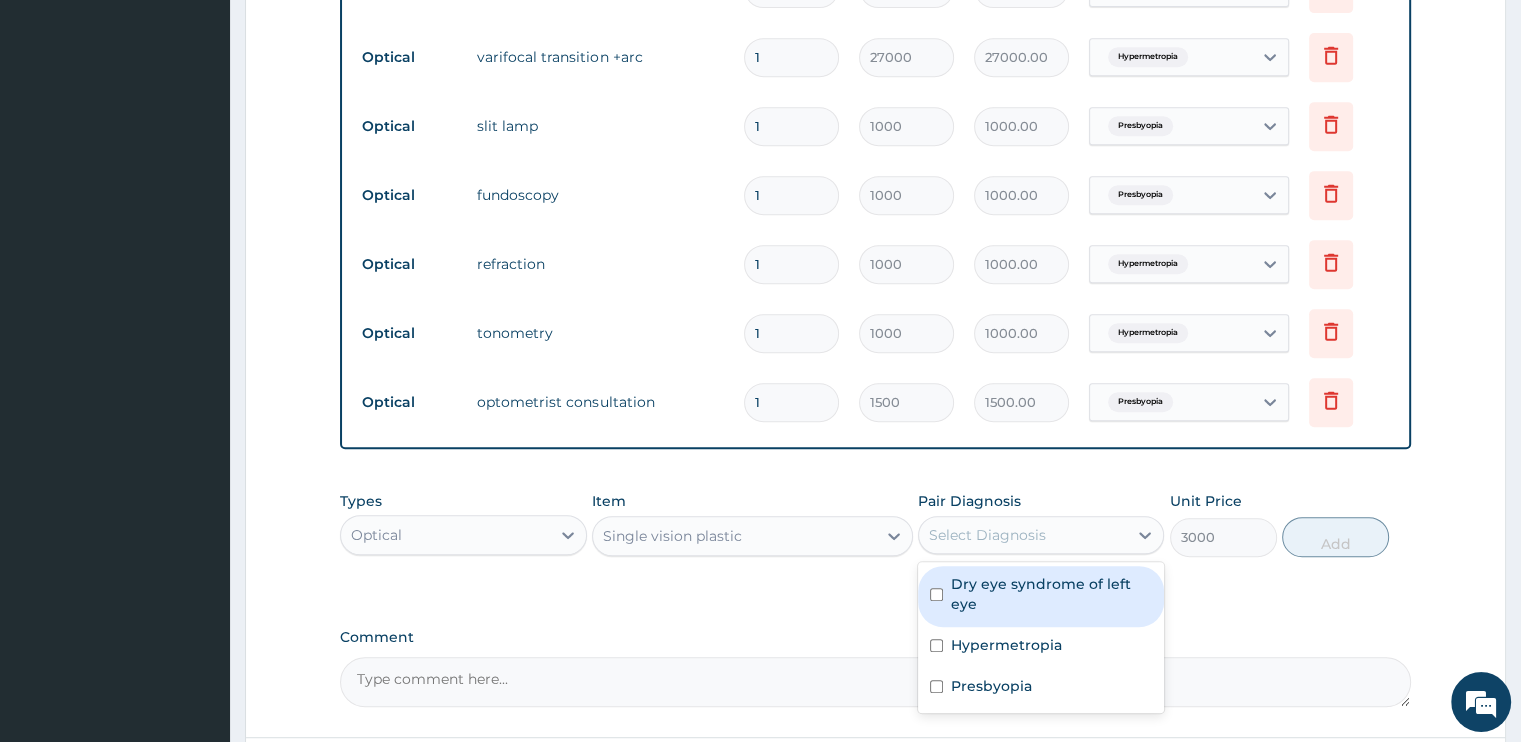 scroll, scrollTop: 919, scrollLeft: 0, axis: vertical 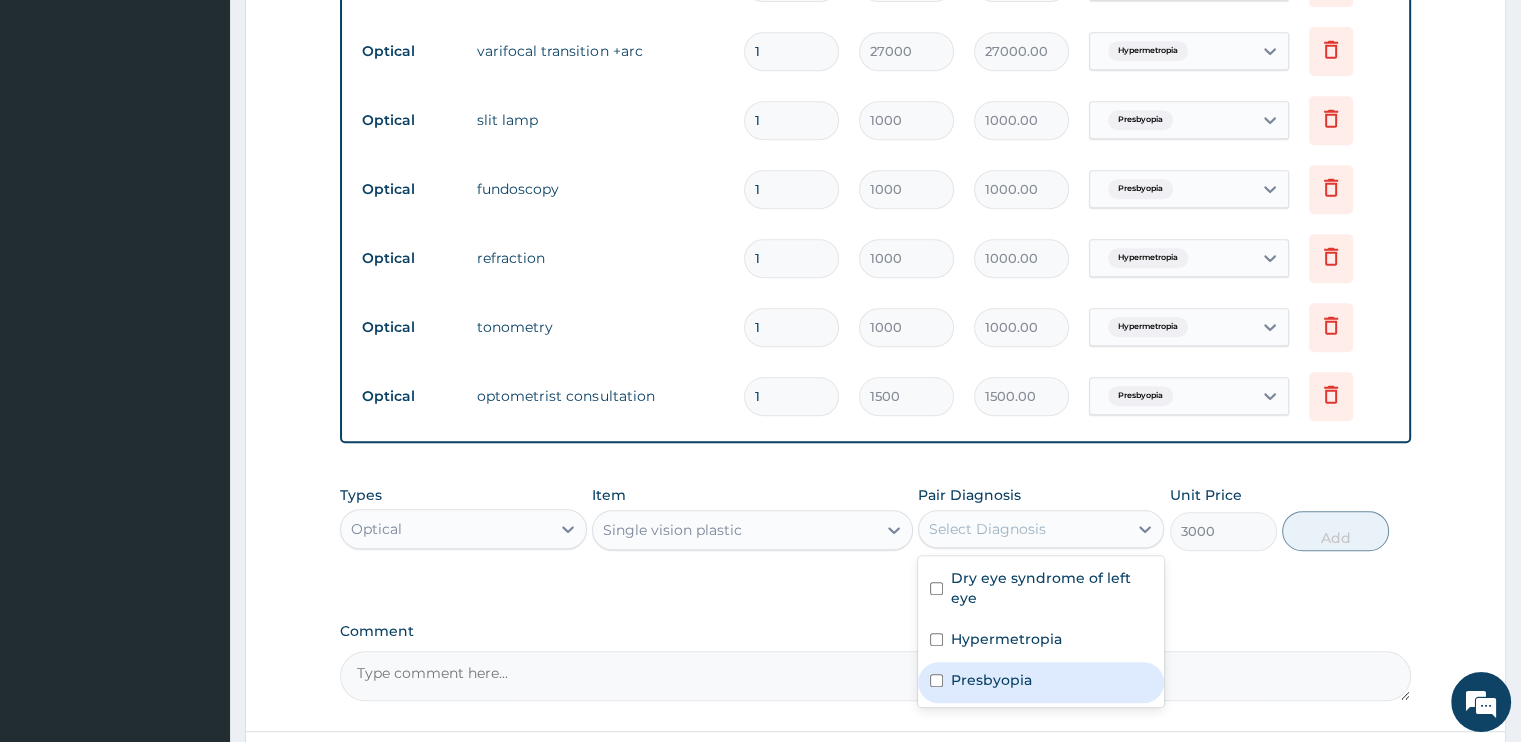 click on "Presbyopia" at bounding box center [1041, 682] 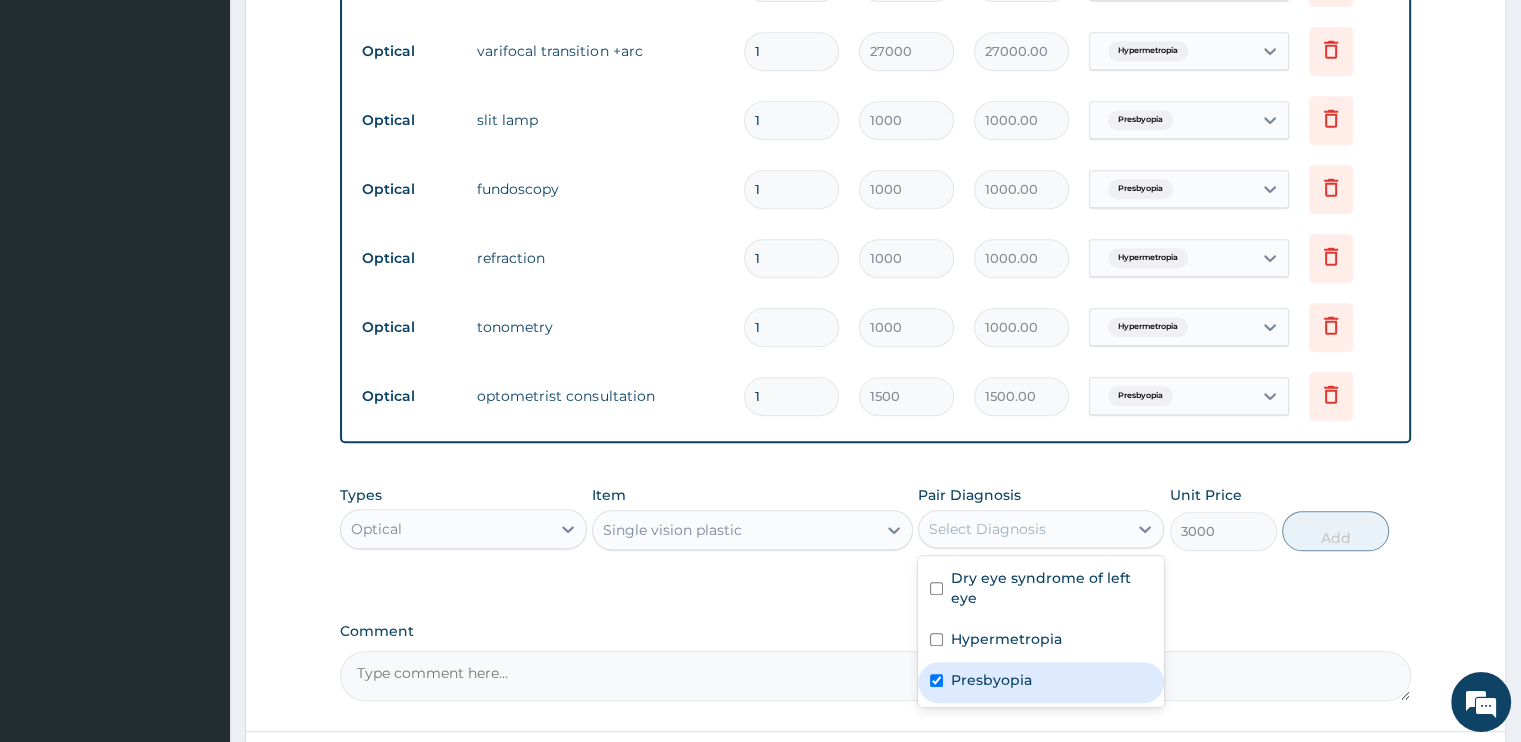 checkbox on "true" 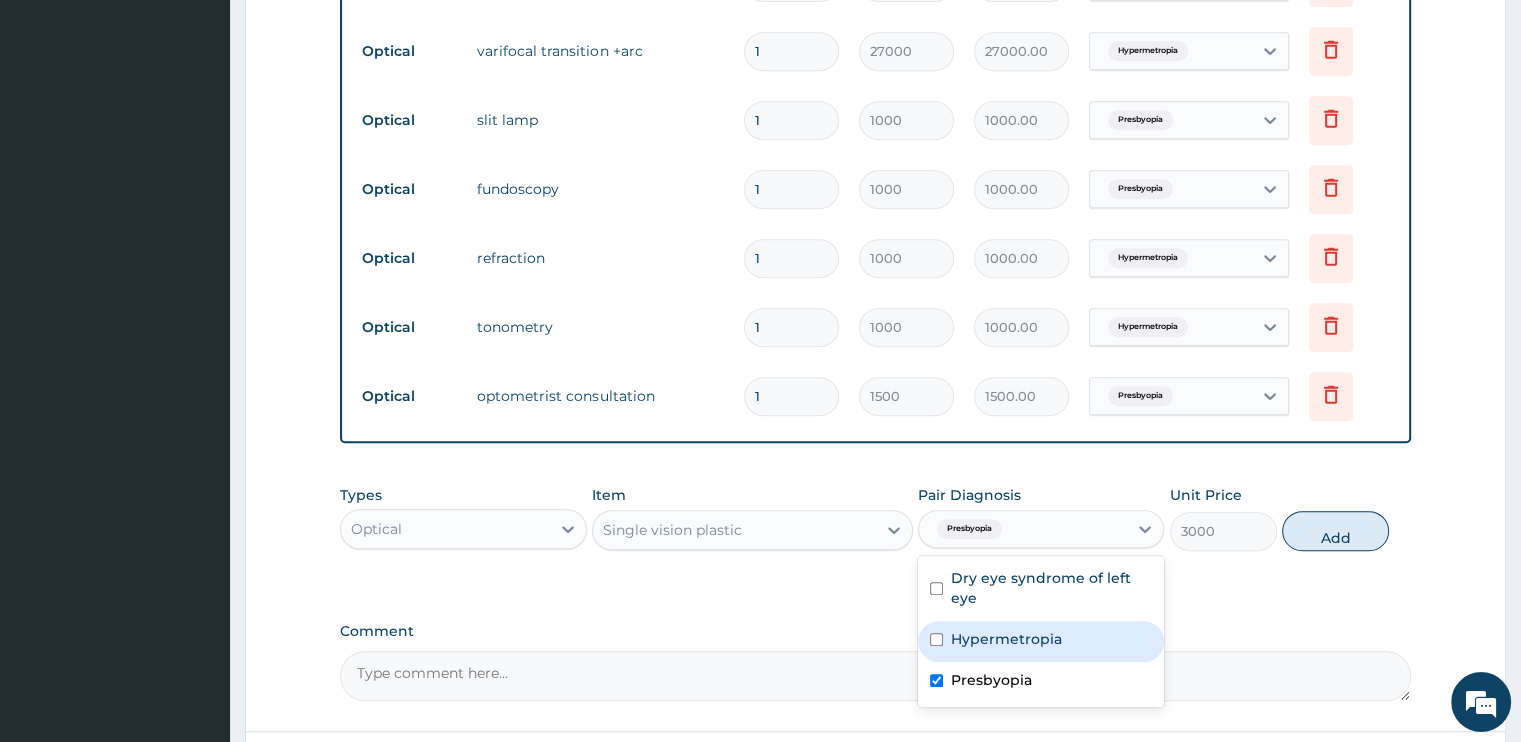 click on "Hypermetropia" at bounding box center (1006, 639) 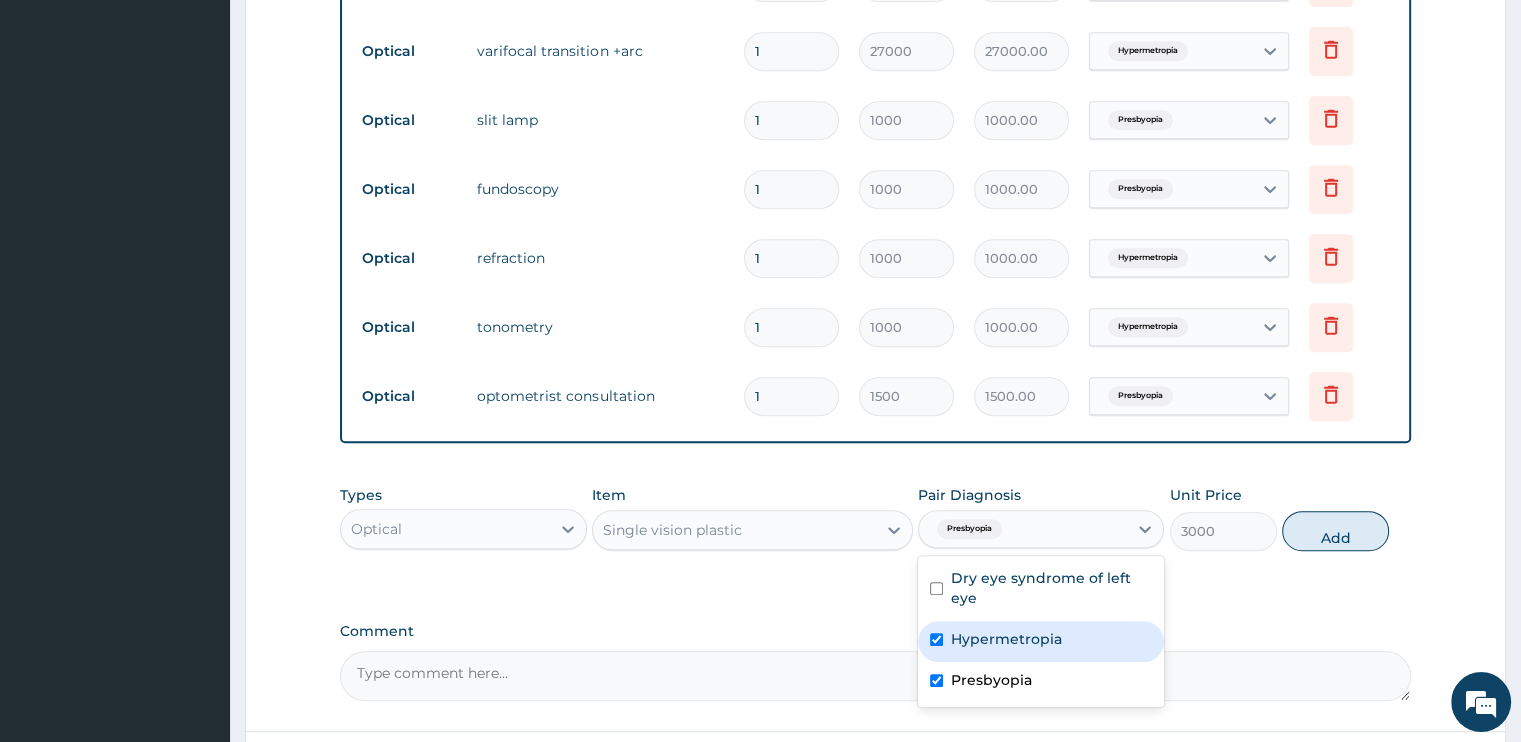checkbox on "true" 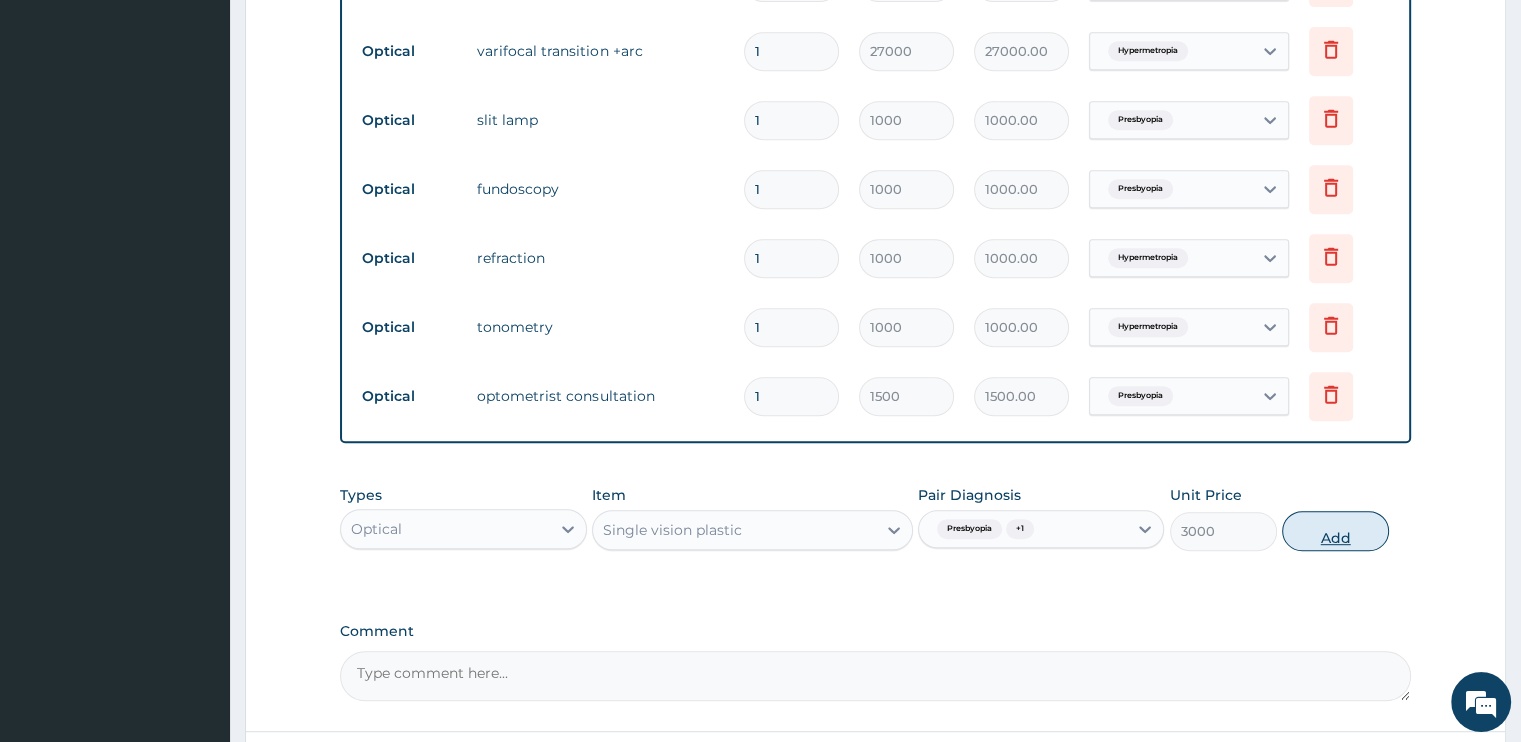 click on "Add" at bounding box center [1335, 531] 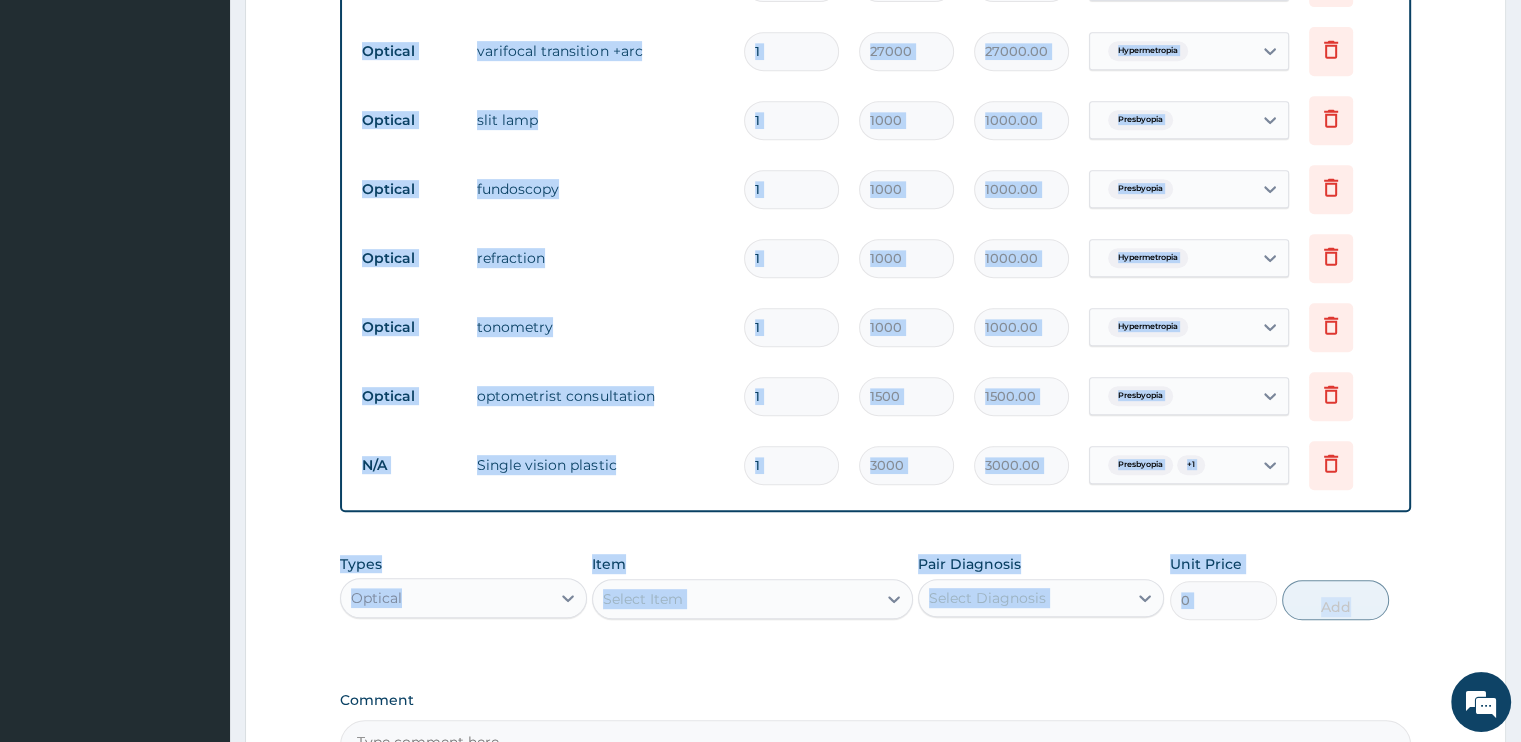 drag, startPoint x: 1518, startPoint y: 529, endPoint x: 1524, endPoint y: 494, distance: 35.510563 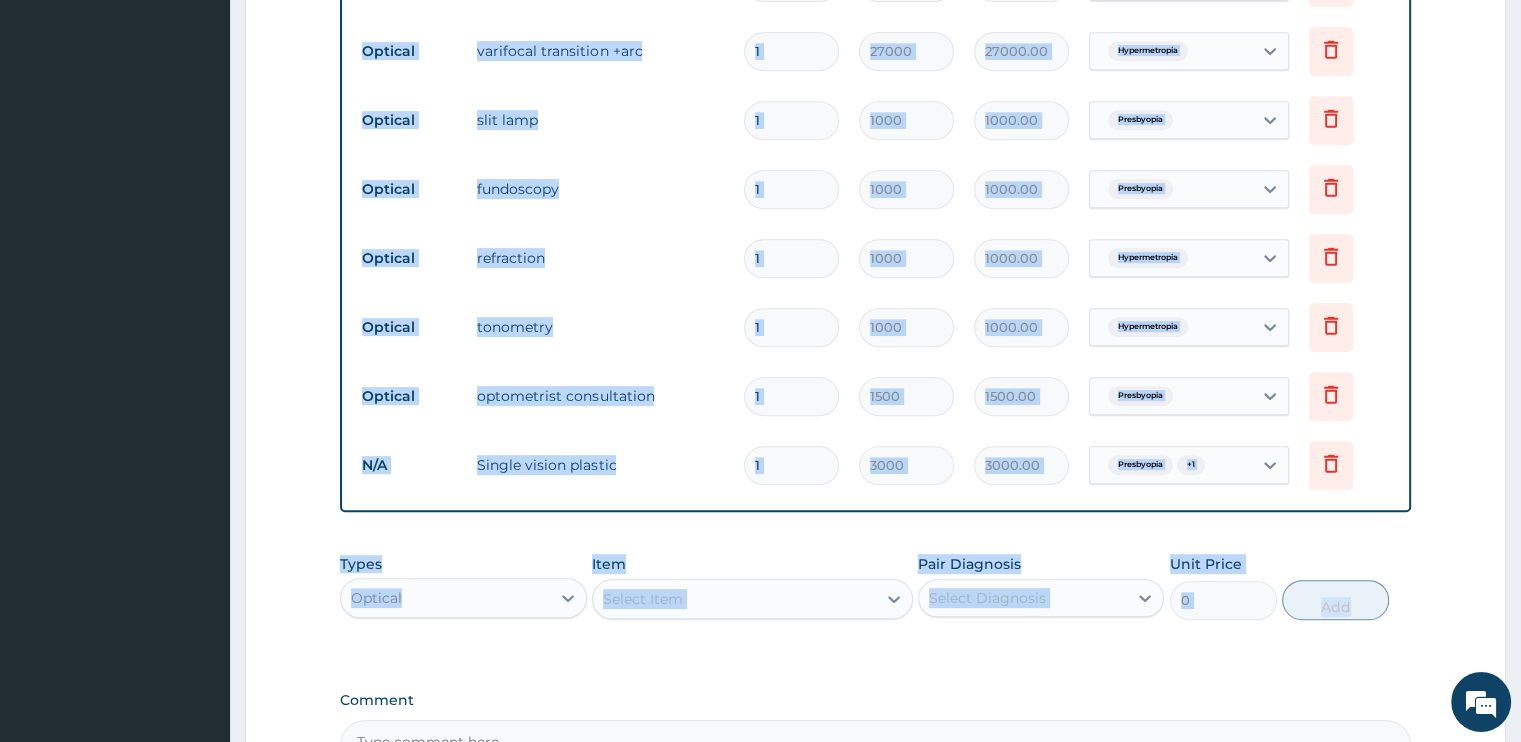 click on "R EL
Toggle navigation
DE LENS OPHTHALMICS DE LENS OPHTHALMICS - info@delensng.com Member since  October 24, 2021 at 1:13:32 AM   Profile Sign out" at bounding box center [760, 30] 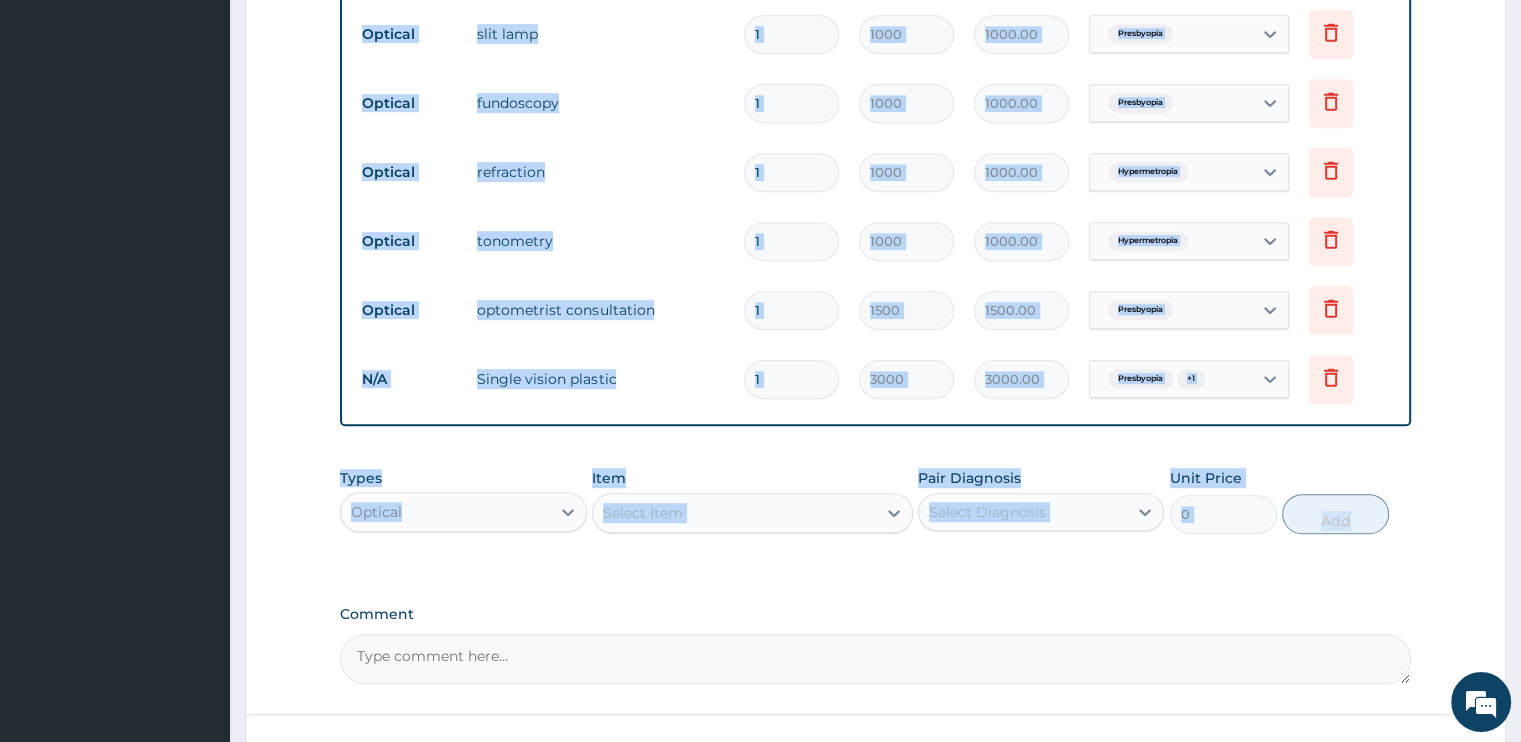 scroll, scrollTop: 1152, scrollLeft: 0, axis: vertical 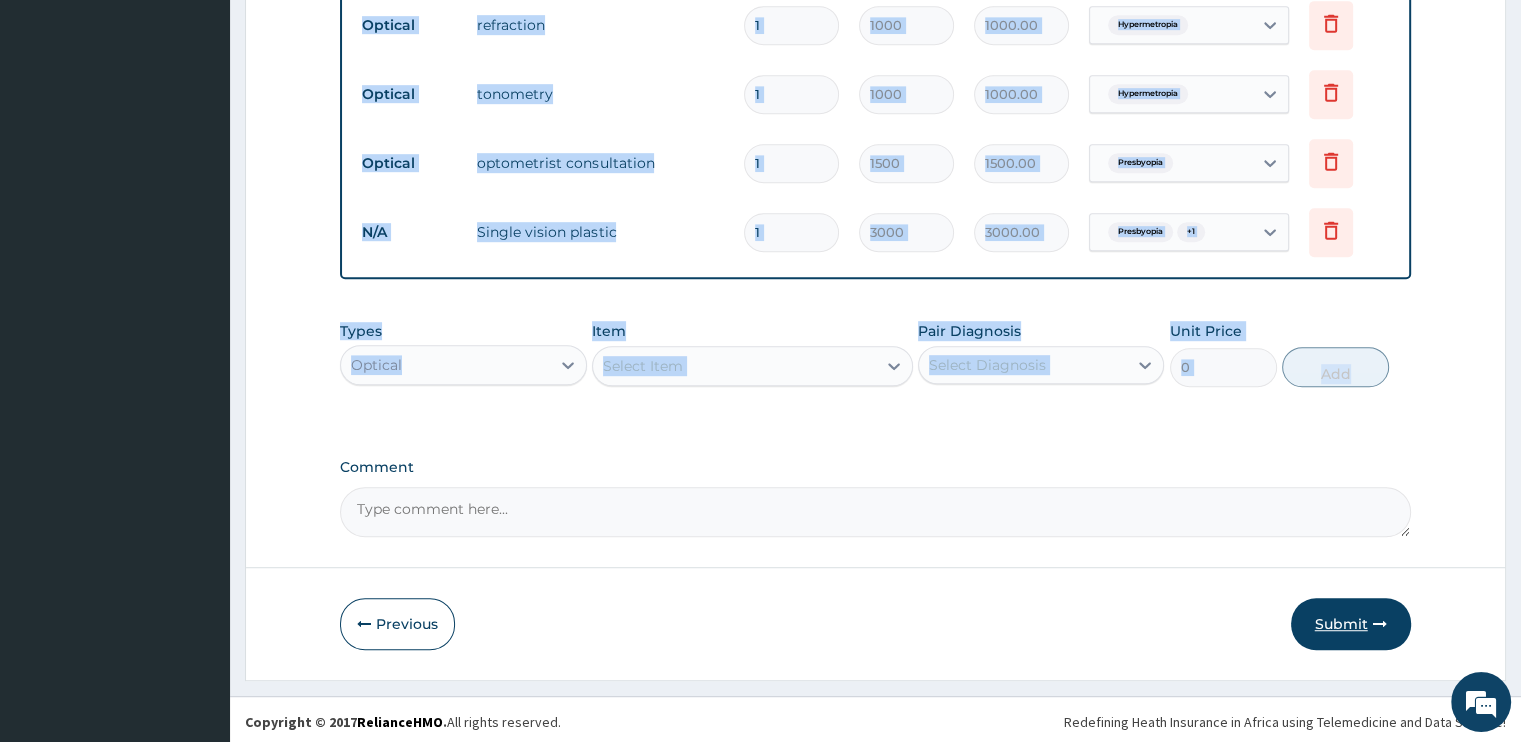click on "Submit" at bounding box center [1351, 624] 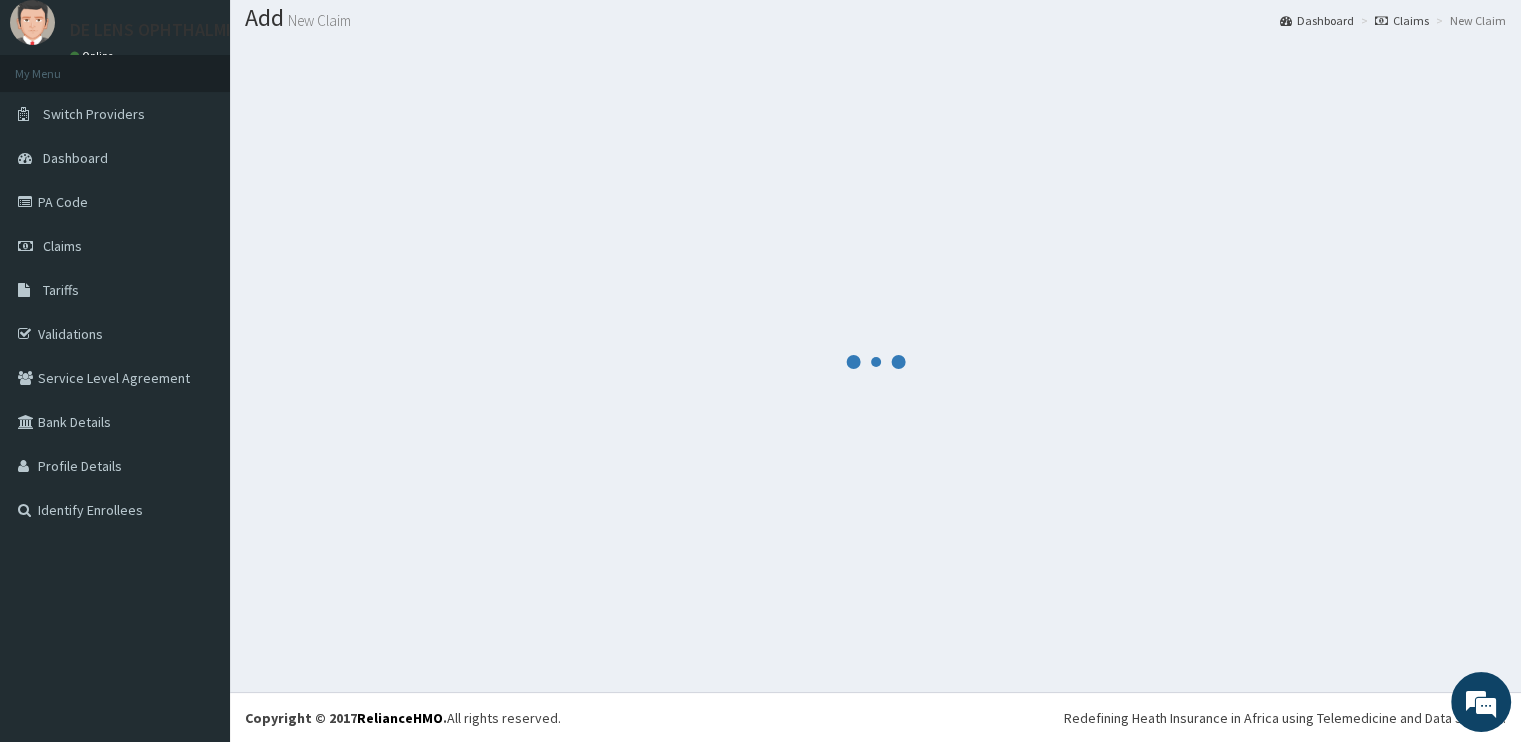 scroll, scrollTop: 1152, scrollLeft: 0, axis: vertical 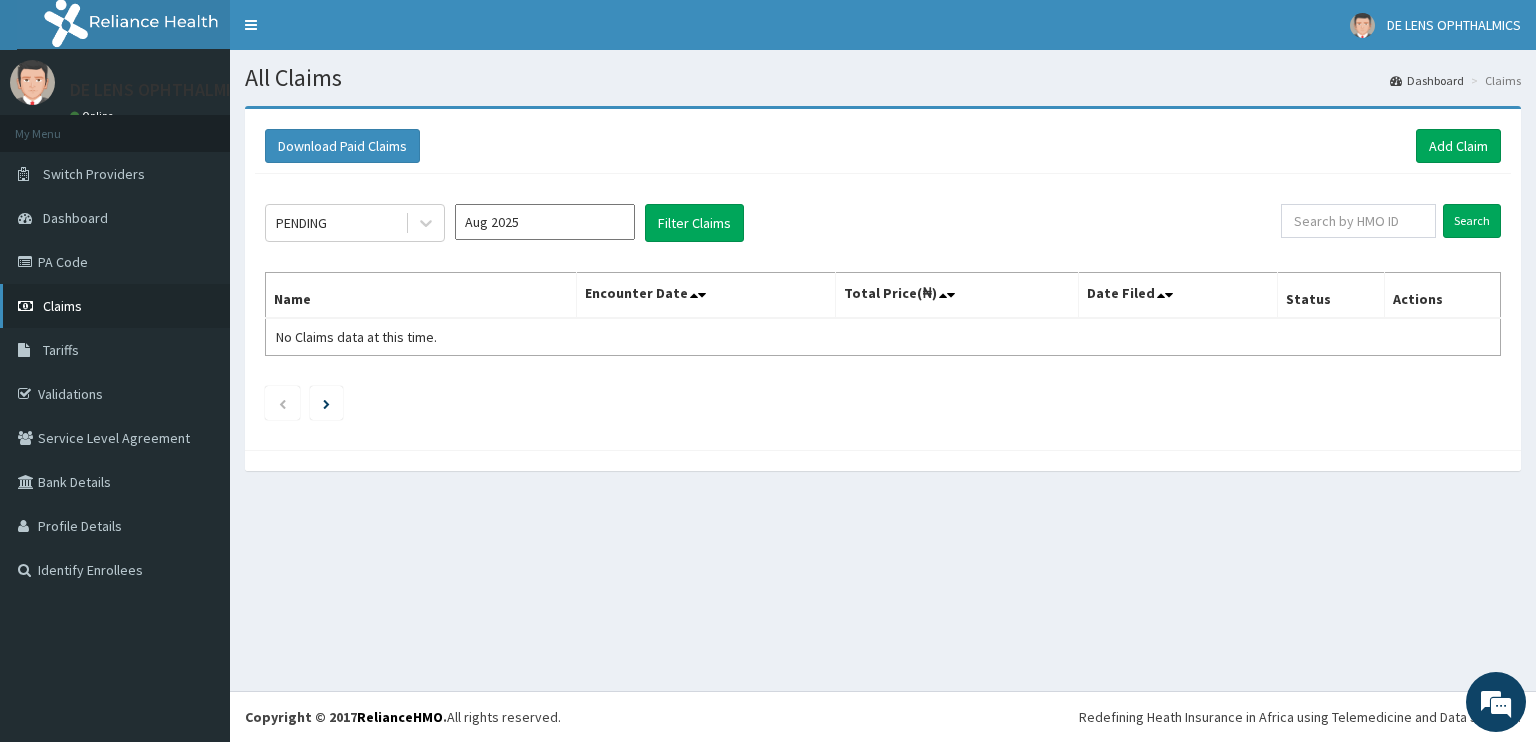 click on "Claims" at bounding box center [115, 306] 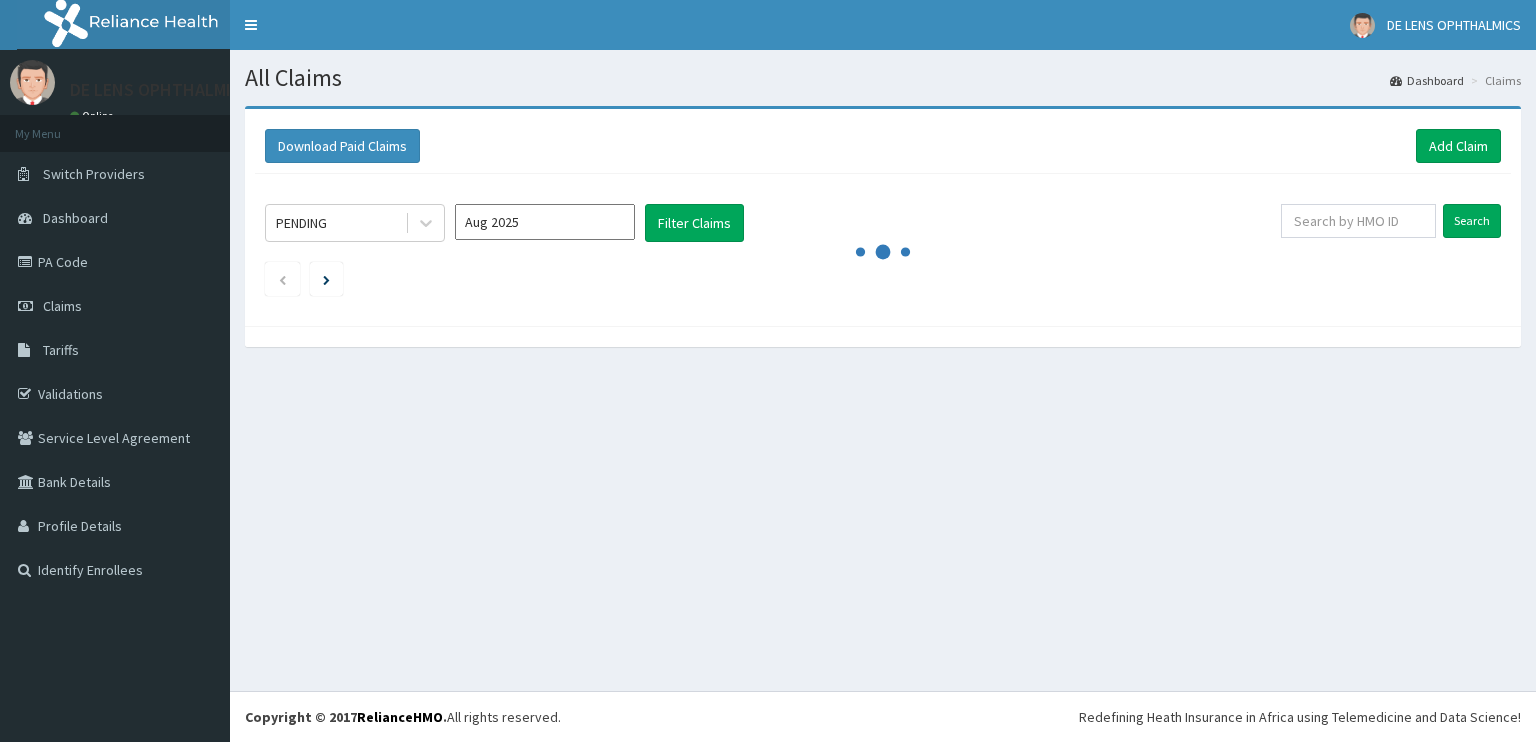 scroll, scrollTop: 0, scrollLeft: 0, axis: both 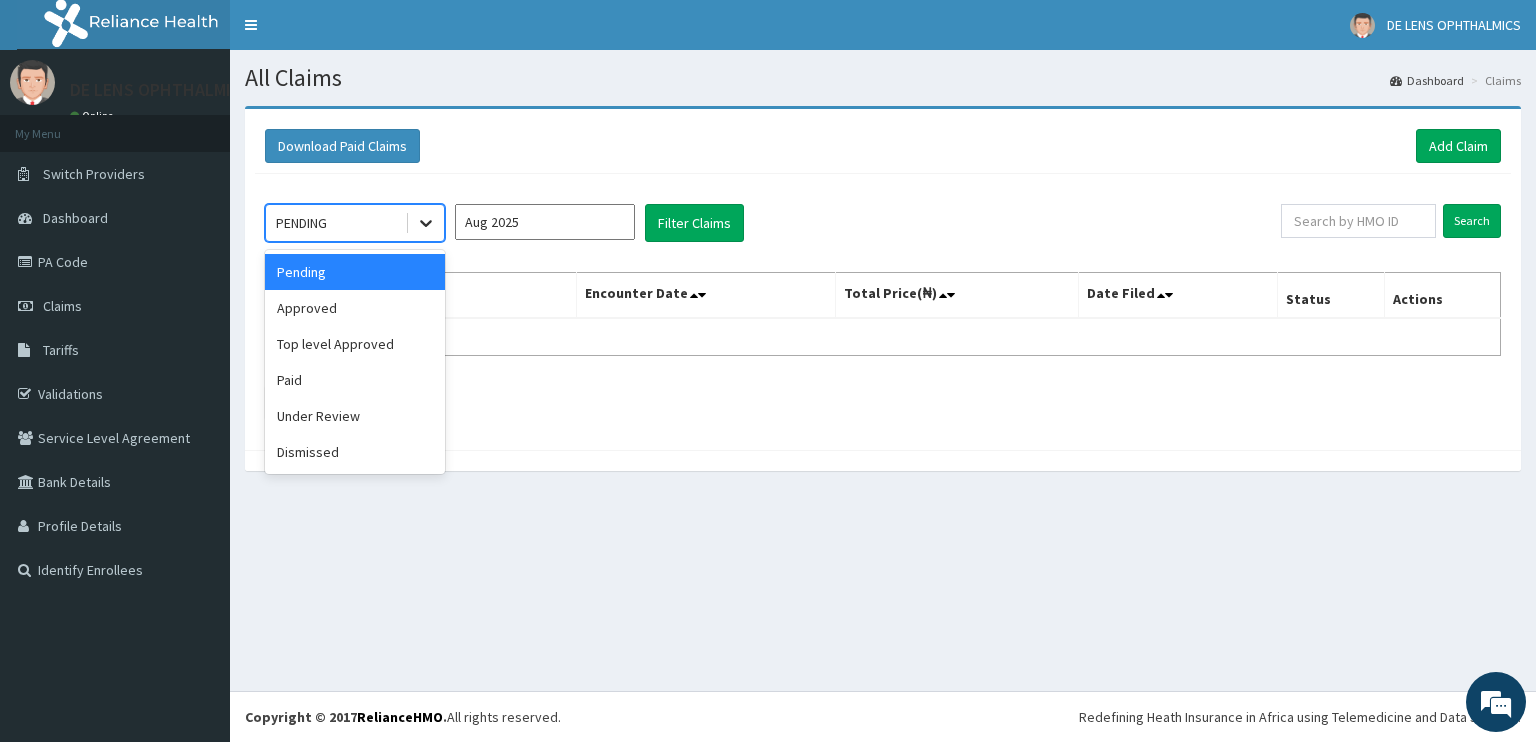 click 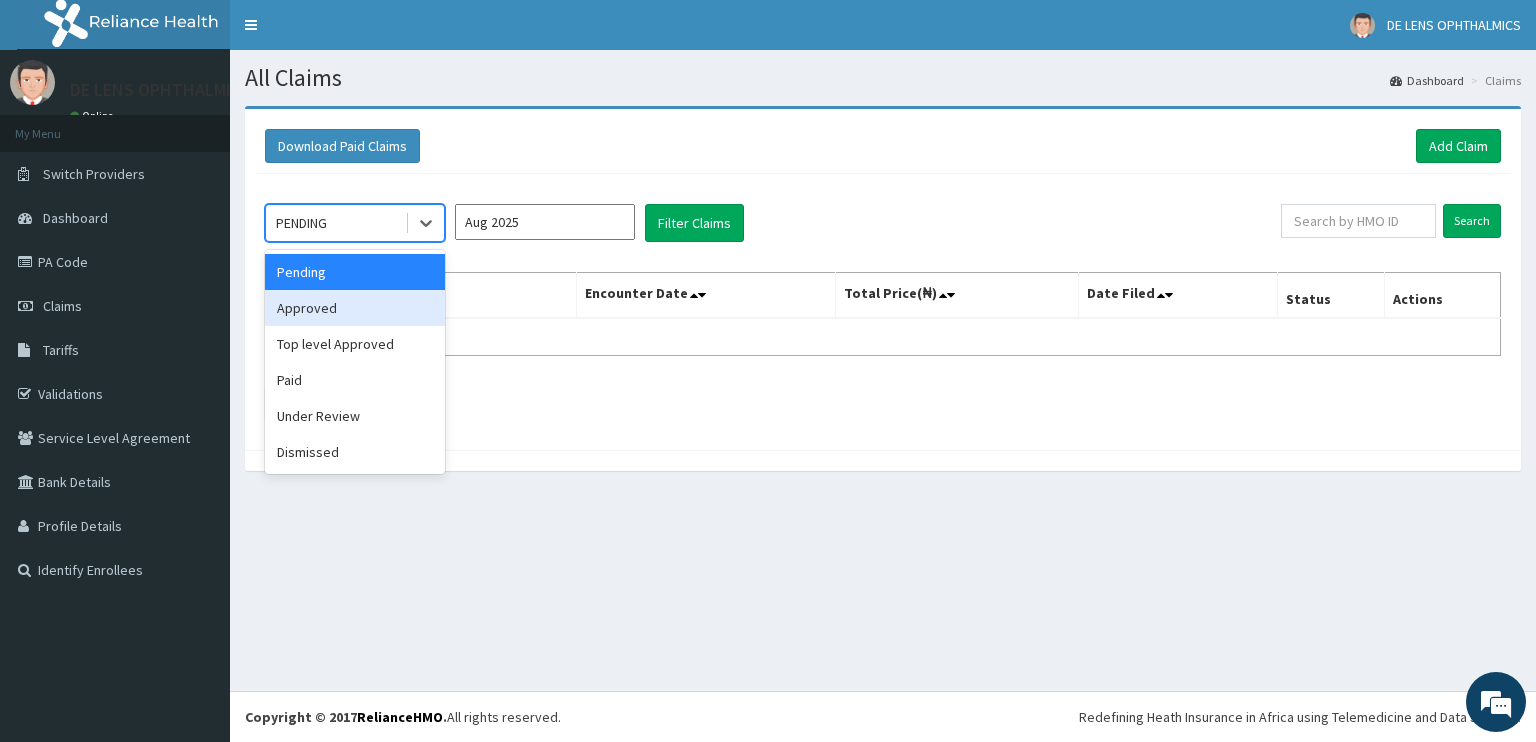 scroll, scrollTop: 0, scrollLeft: 0, axis: both 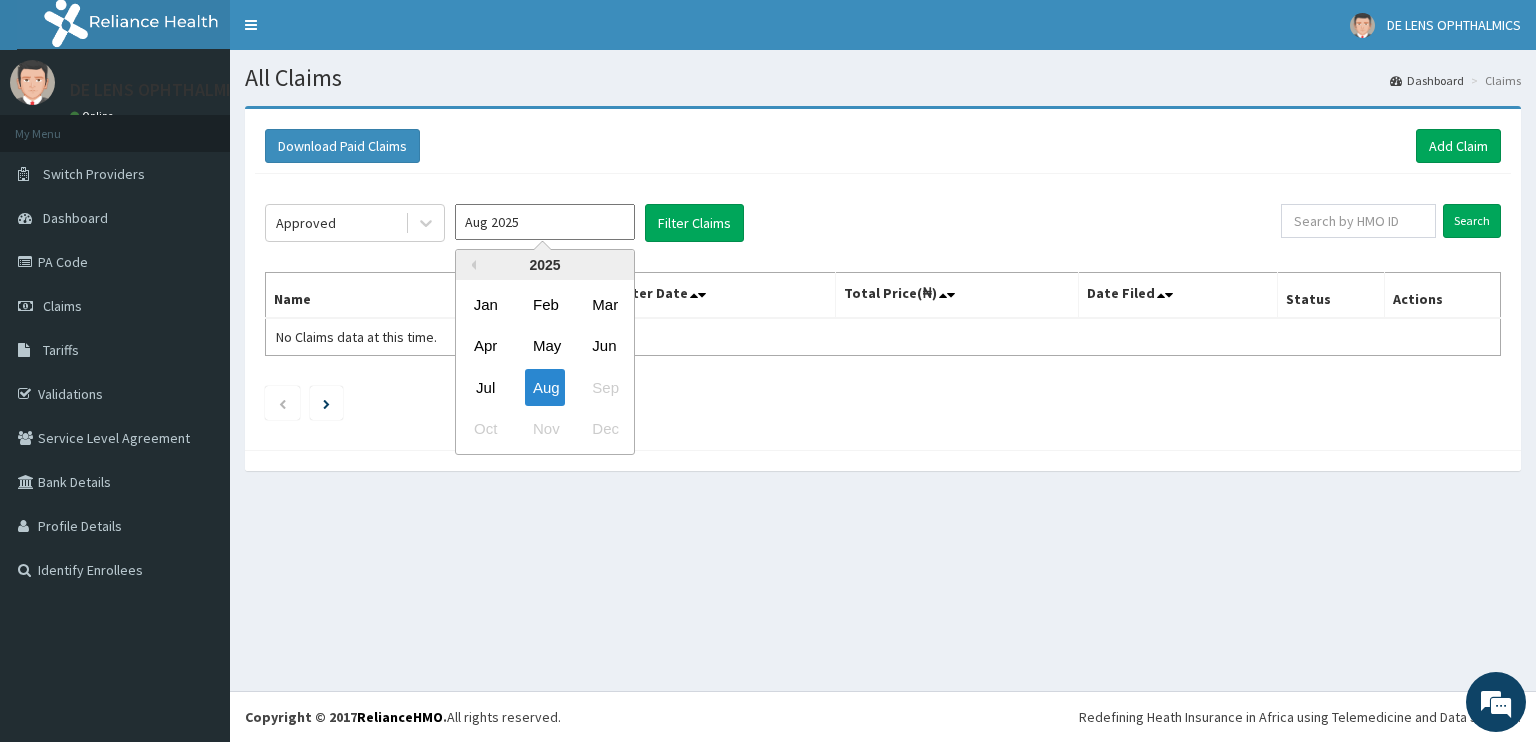 click on "Aug 2025" at bounding box center [545, 222] 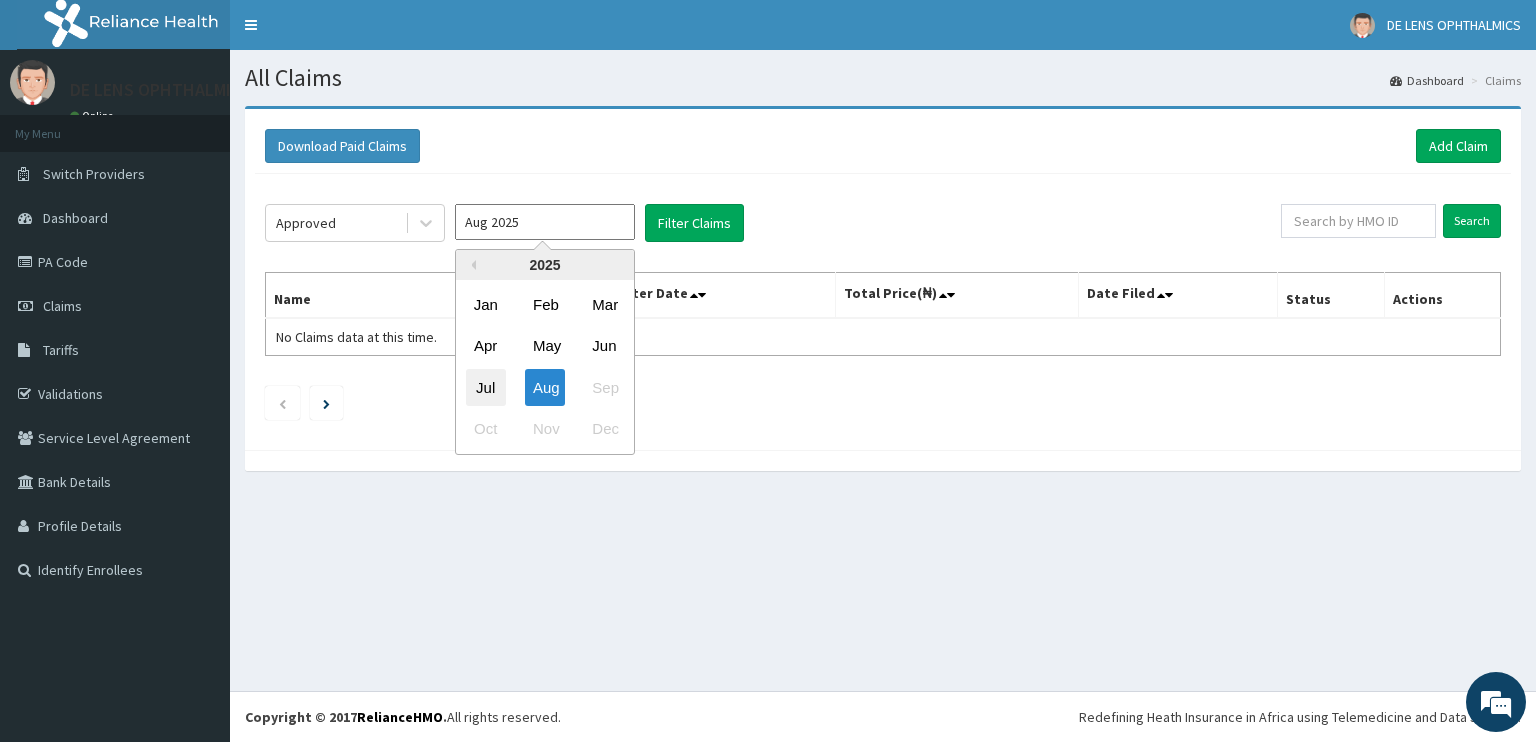 click on "Jul" at bounding box center [486, 387] 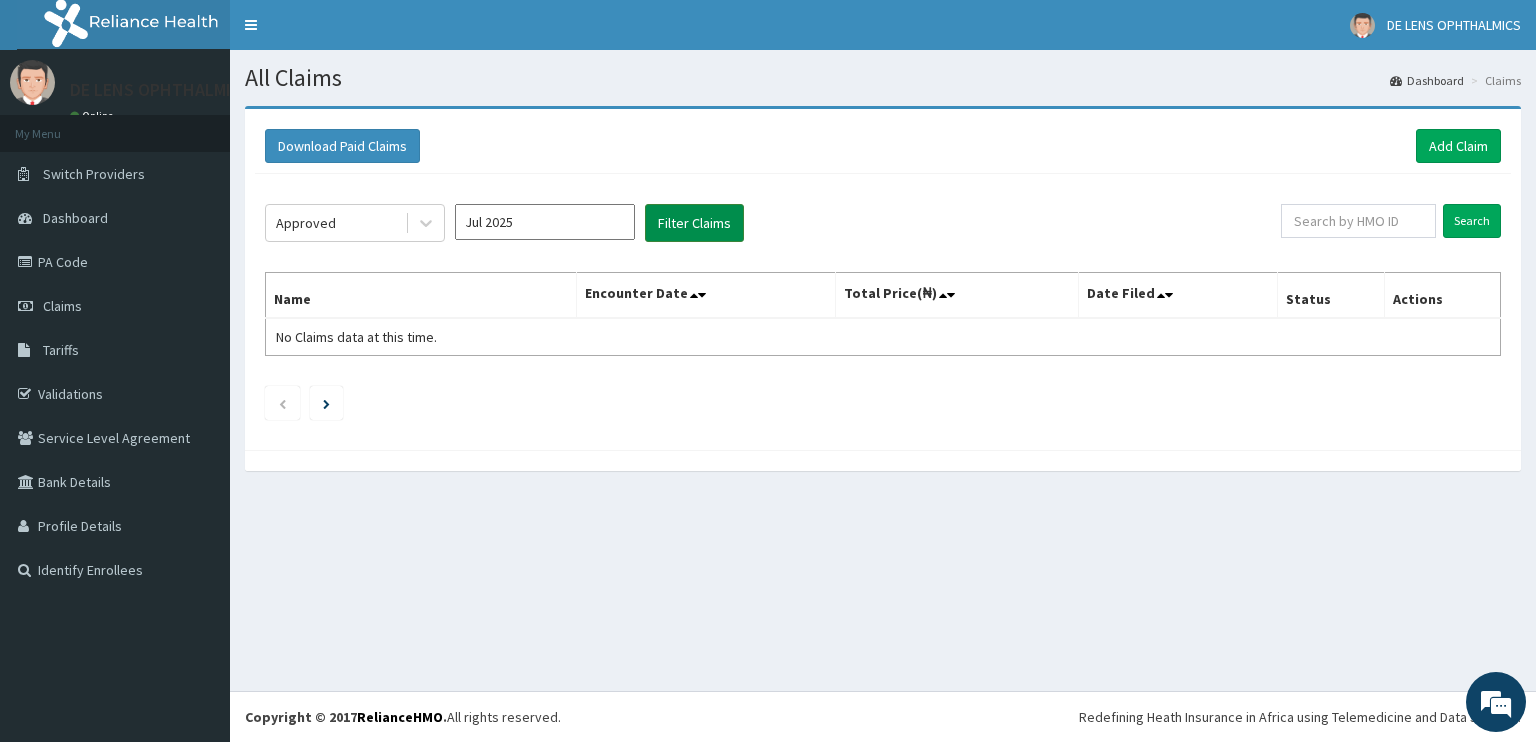click on "Filter Claims" at bounding box center (694, 223) 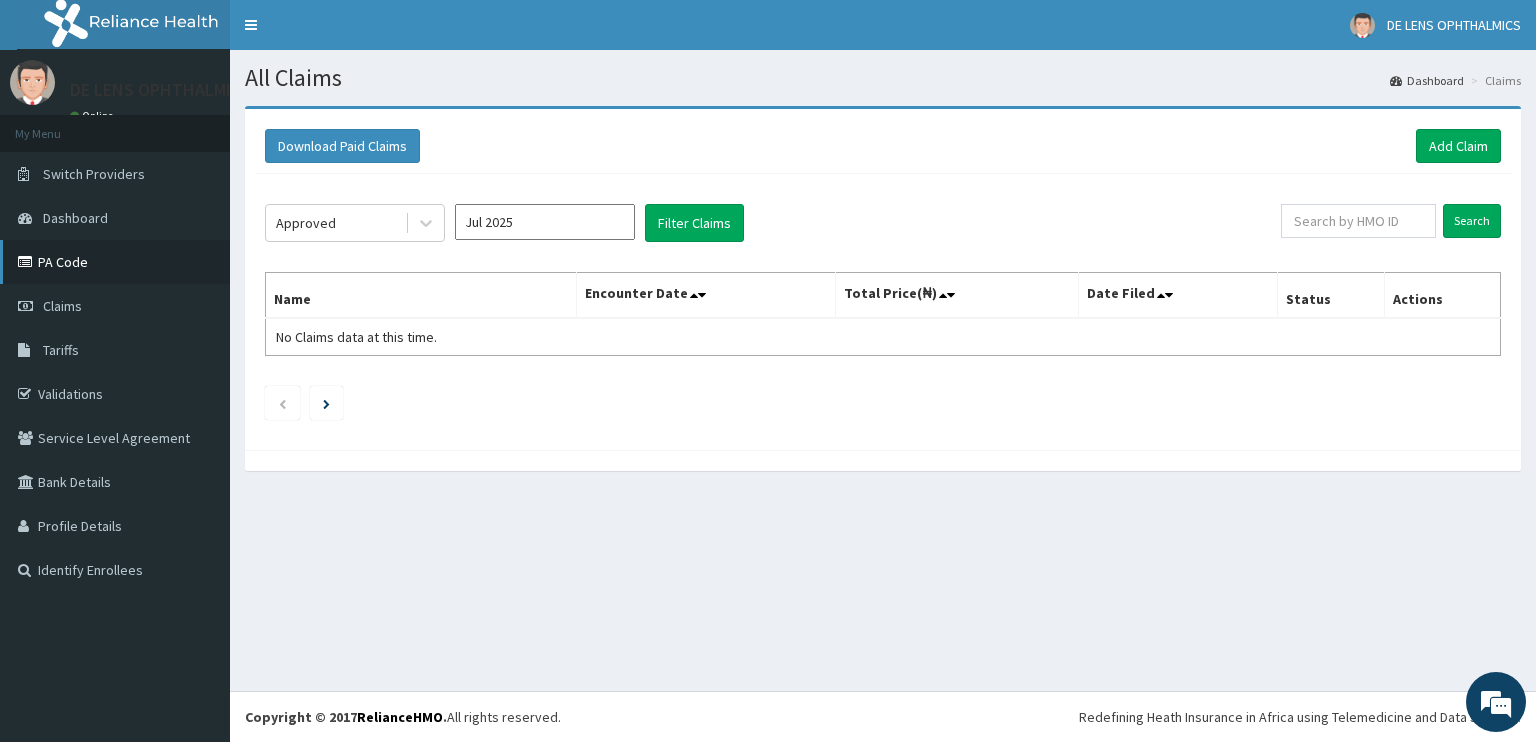 click on "PA Code" at bounding box center (115, 262) 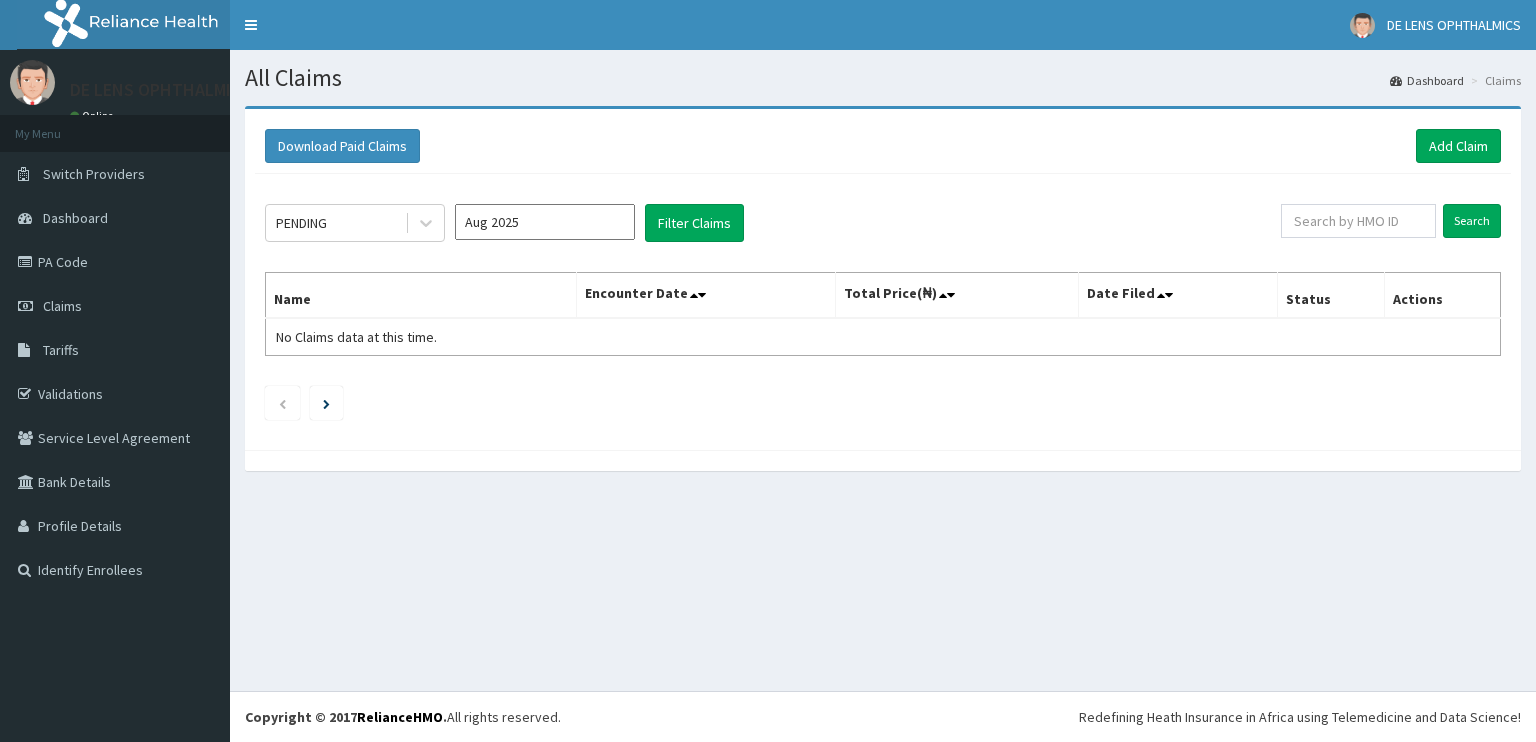 scroll, scrollTop: 0, scrollLeft: 0, axis: both 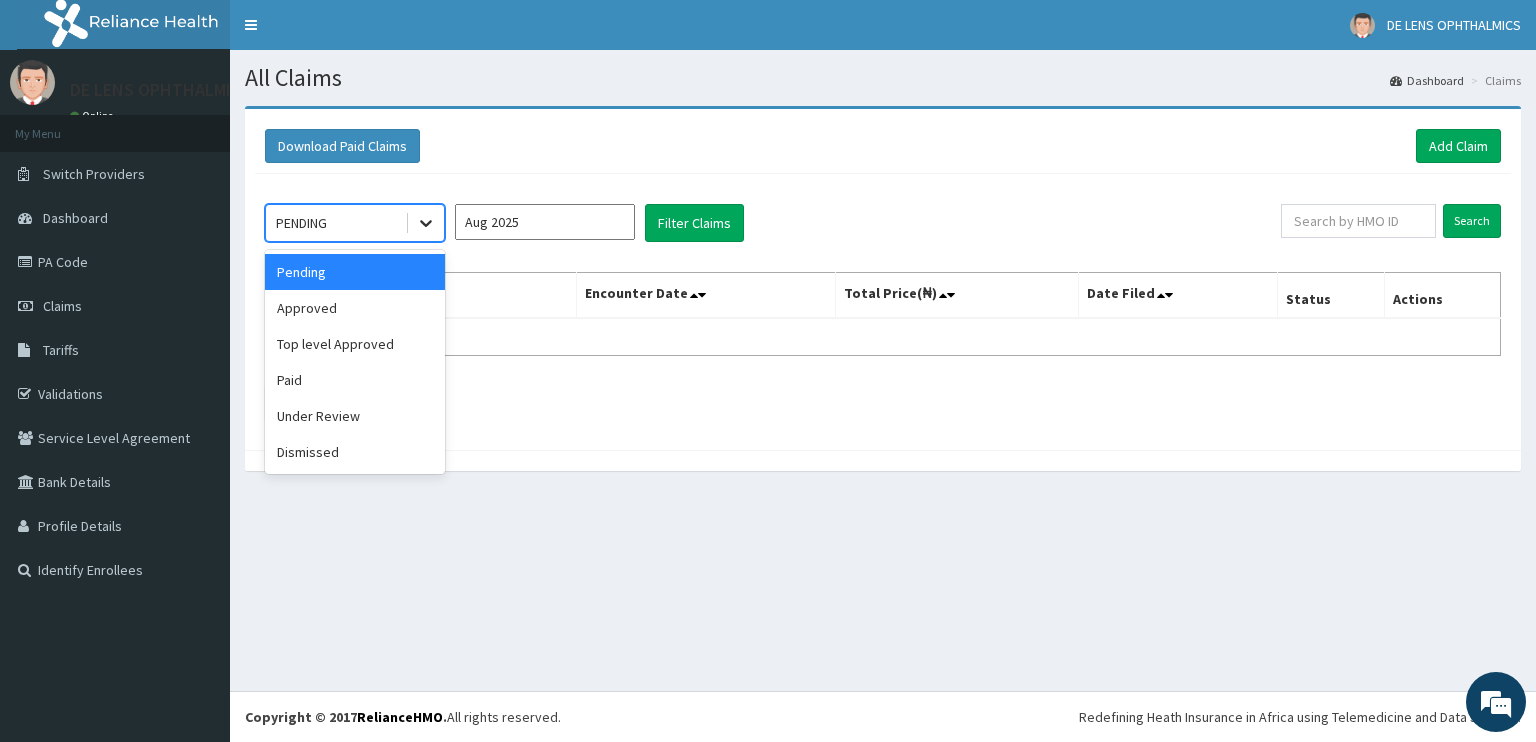 click 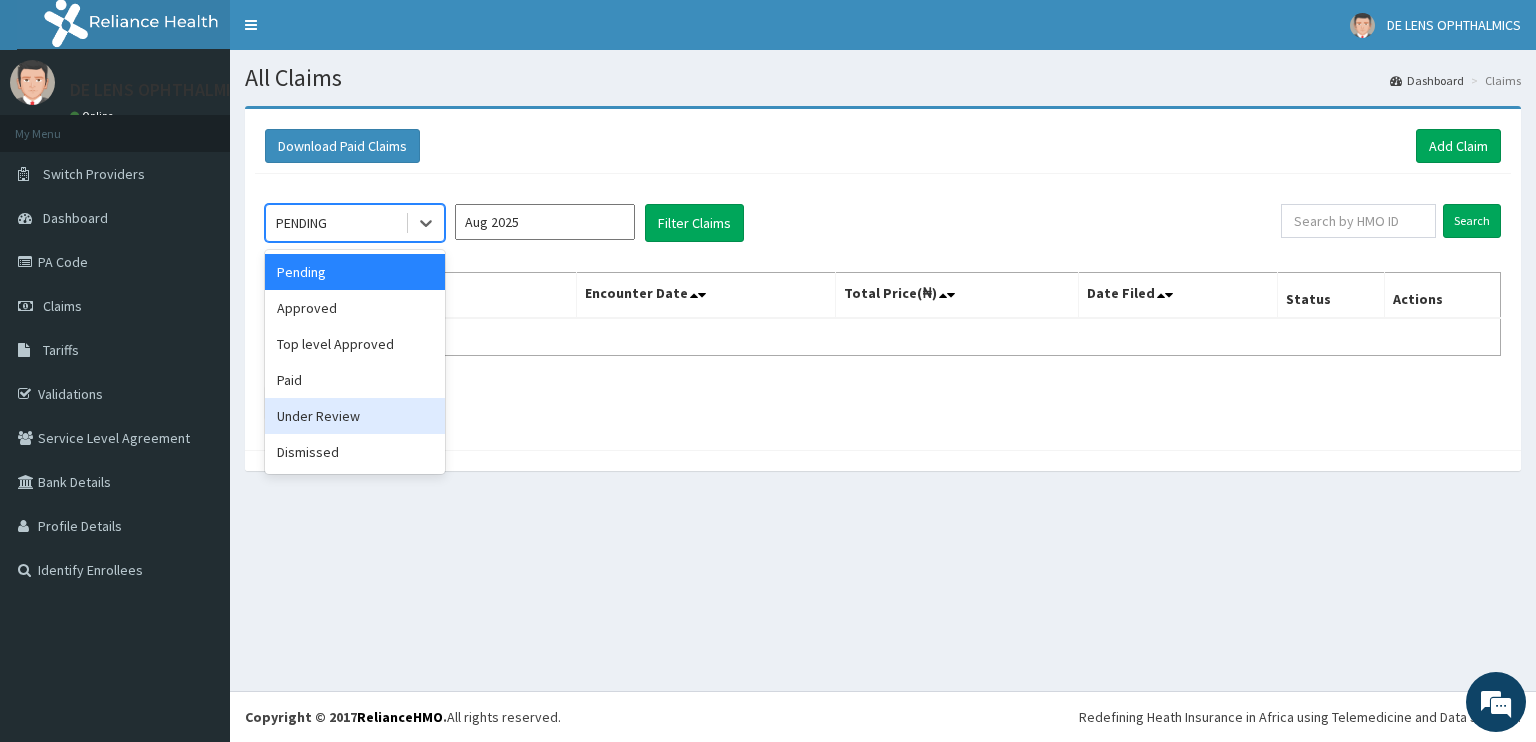 click on "Under Review" at bounding box center [355, 416] 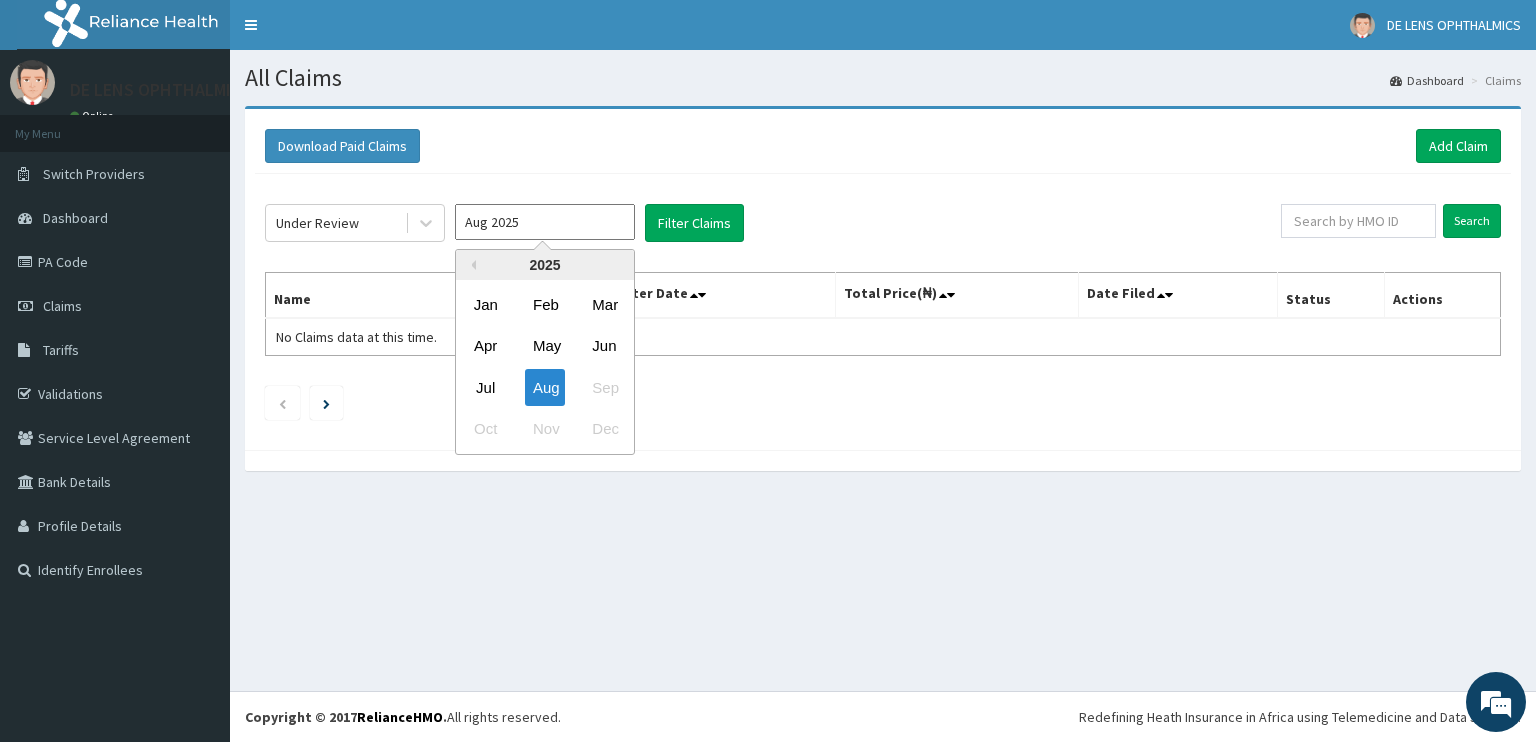 click on "Aug 2025" at bounding box center [545, 222] 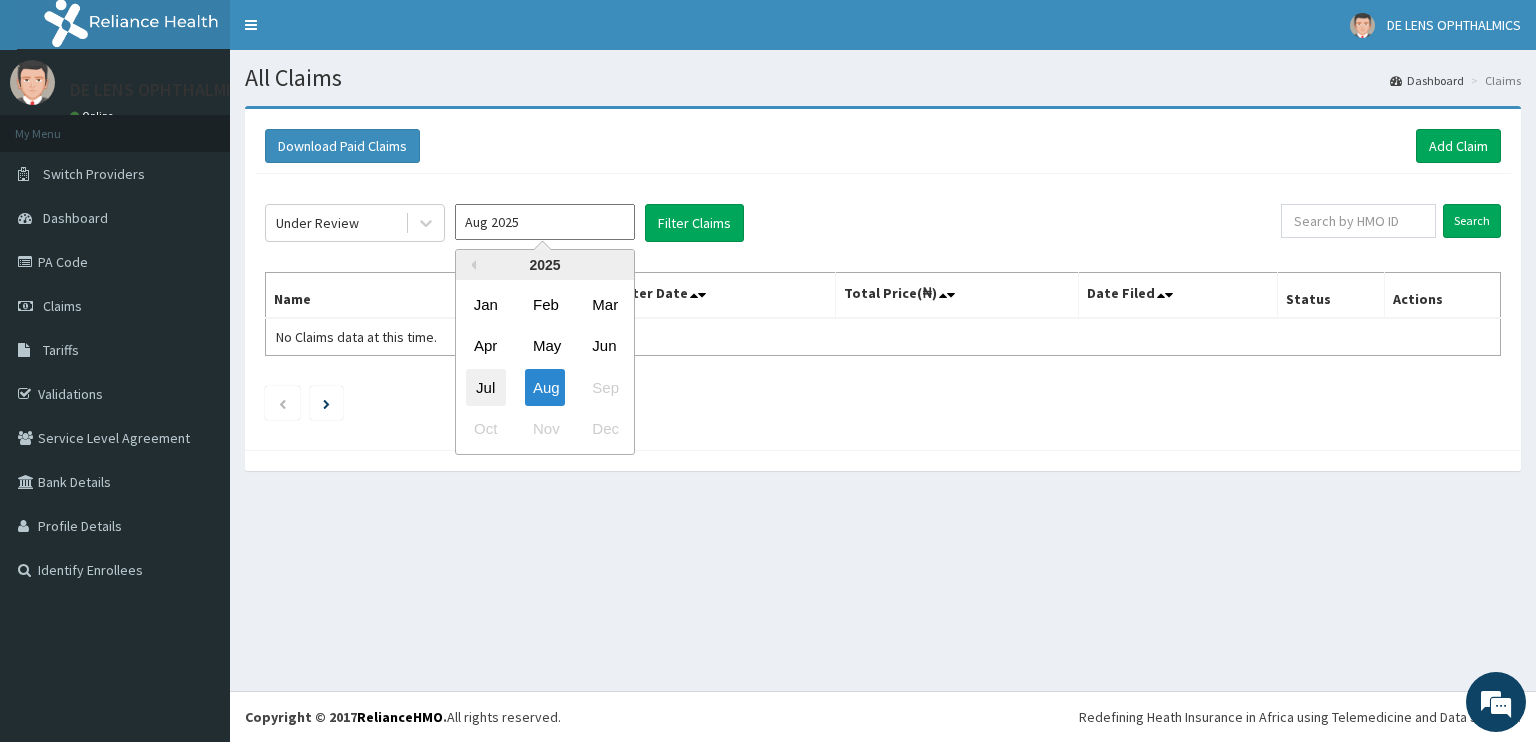 click on "Jul" at bounding box center (486, 387) 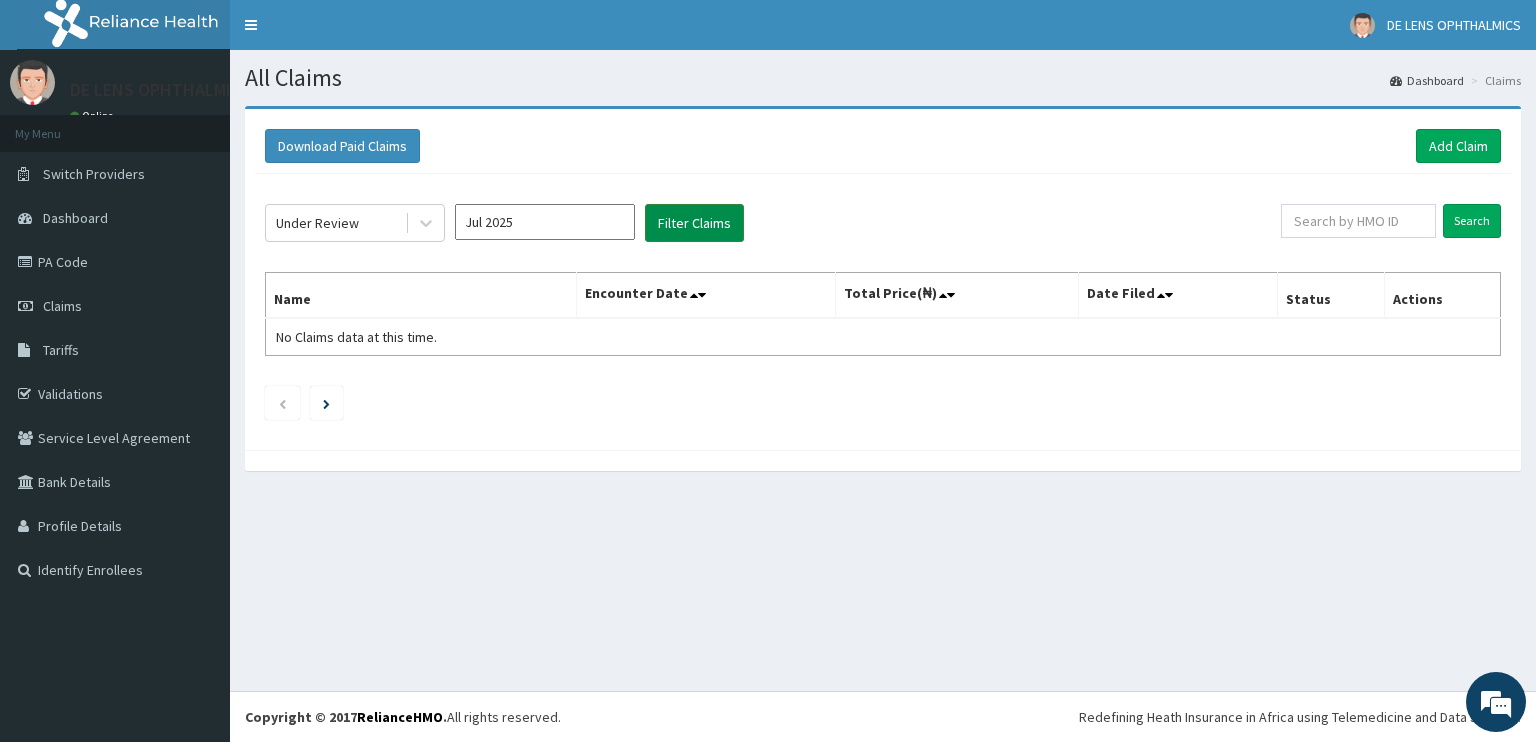 click on "Filter Claims" at bounding box center [694, 223] 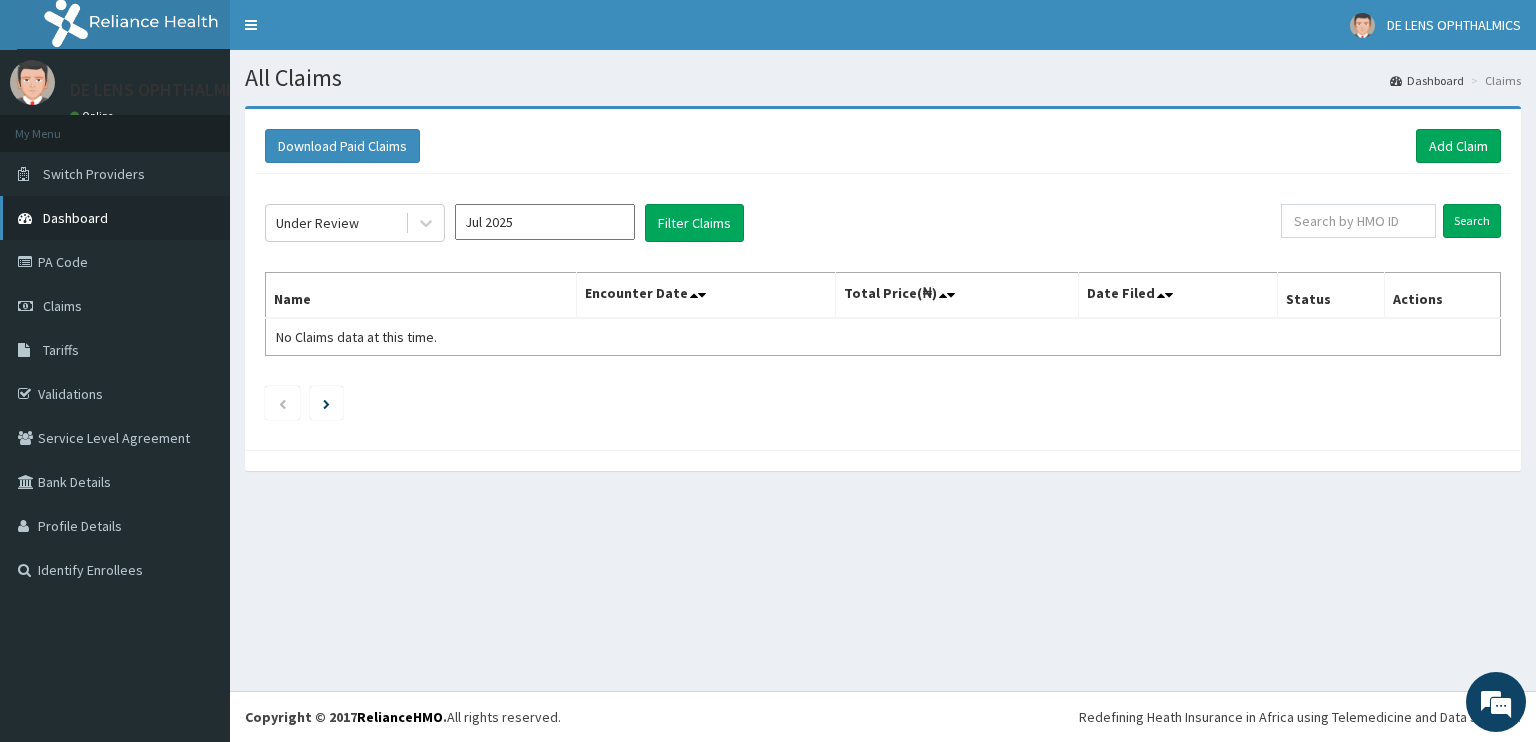 click on "Dashboard" at bounding box center (75, 218) 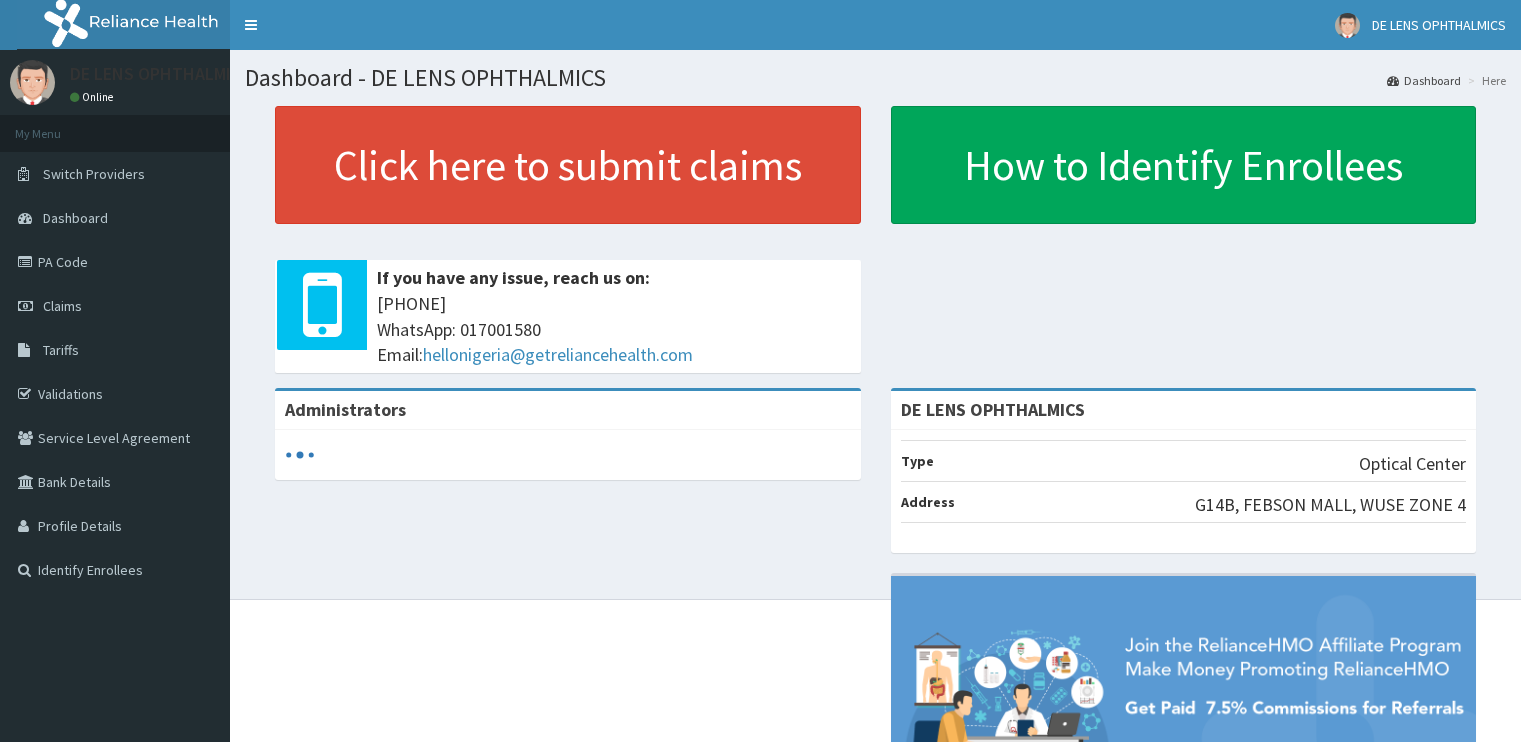 scroll, scrollTop: 0, scrollLeft: 0, axis: both 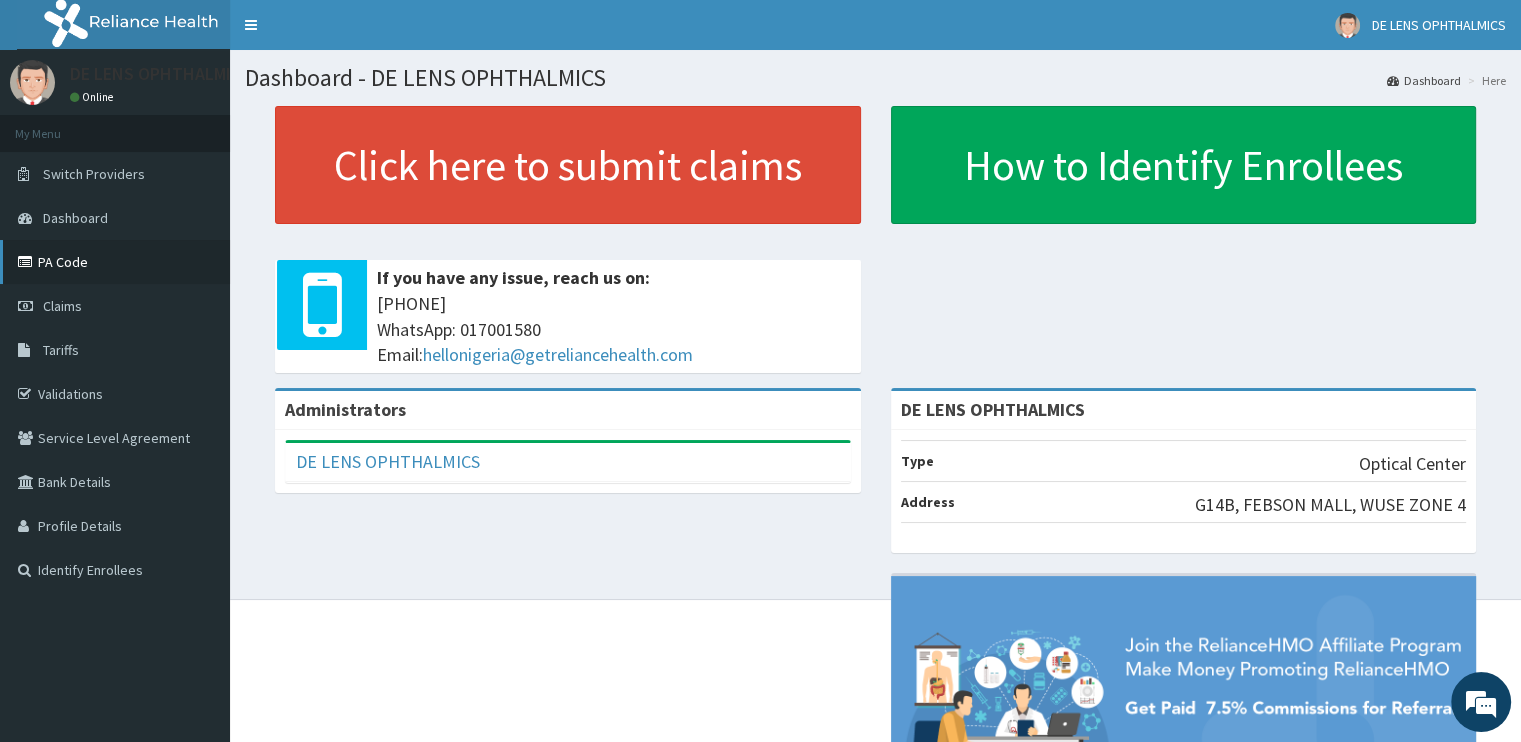 click on "PA Code" at bounding box center [115, 262] 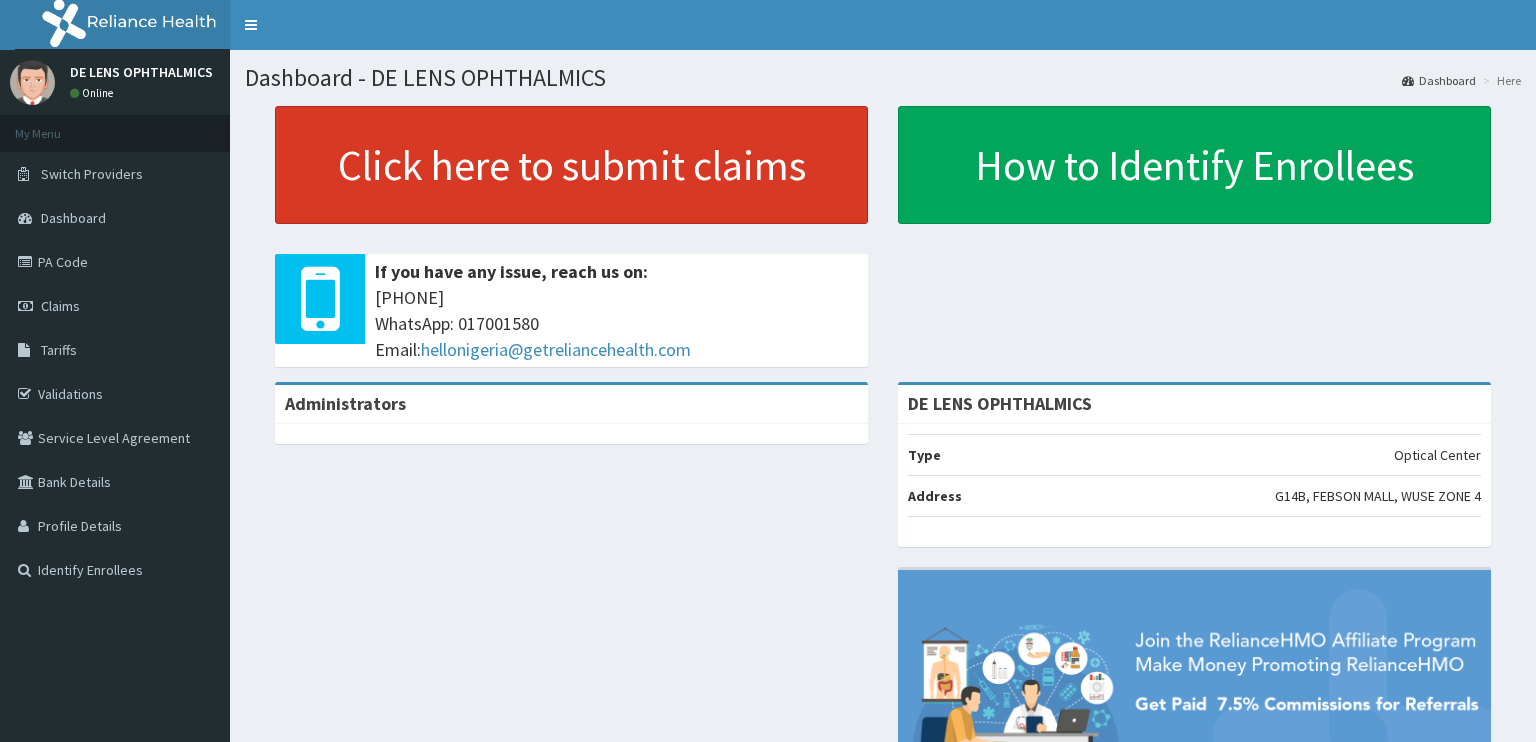 scroll, scrollTop: 0, scrollLeft: 0, axis: both 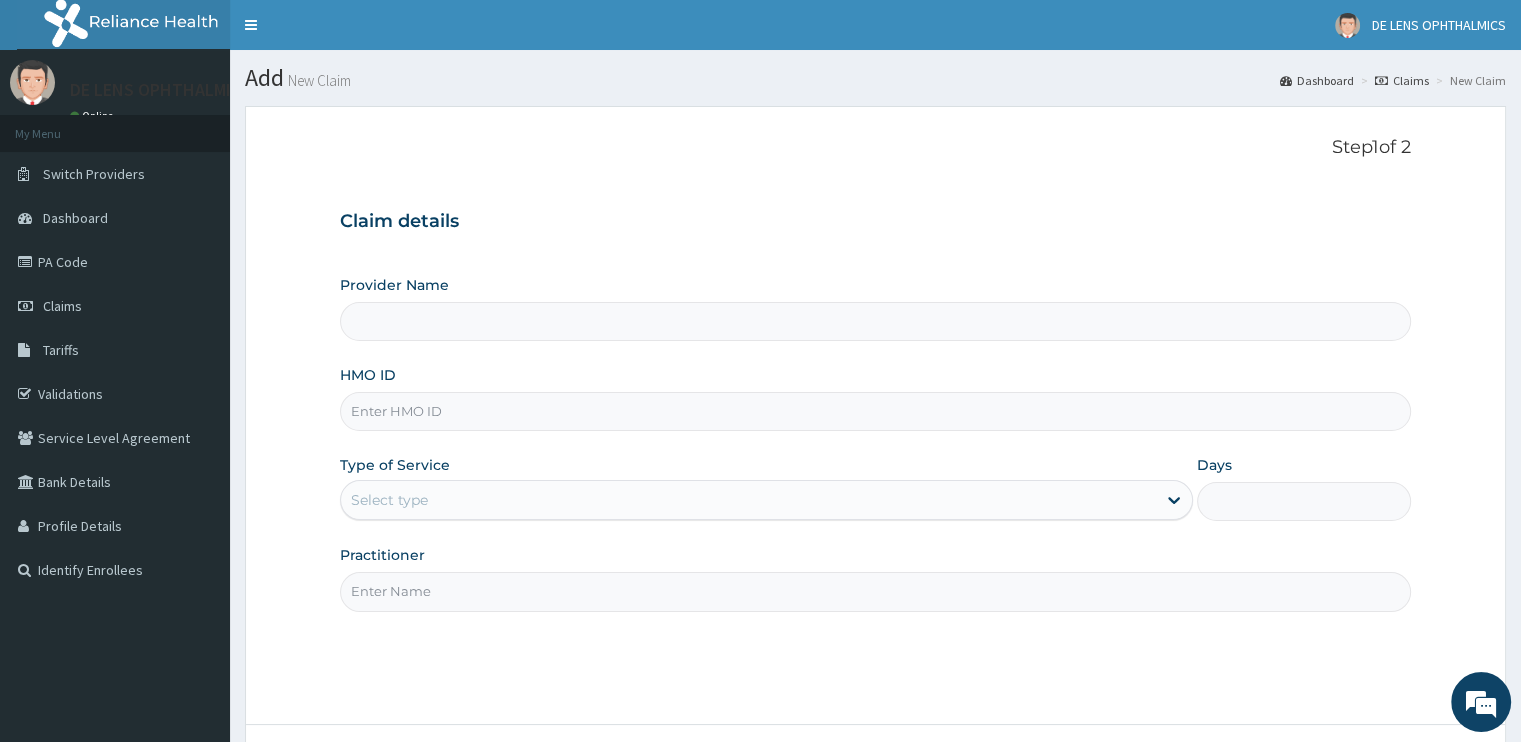 type on "DE LENS OPHTHALMICS" 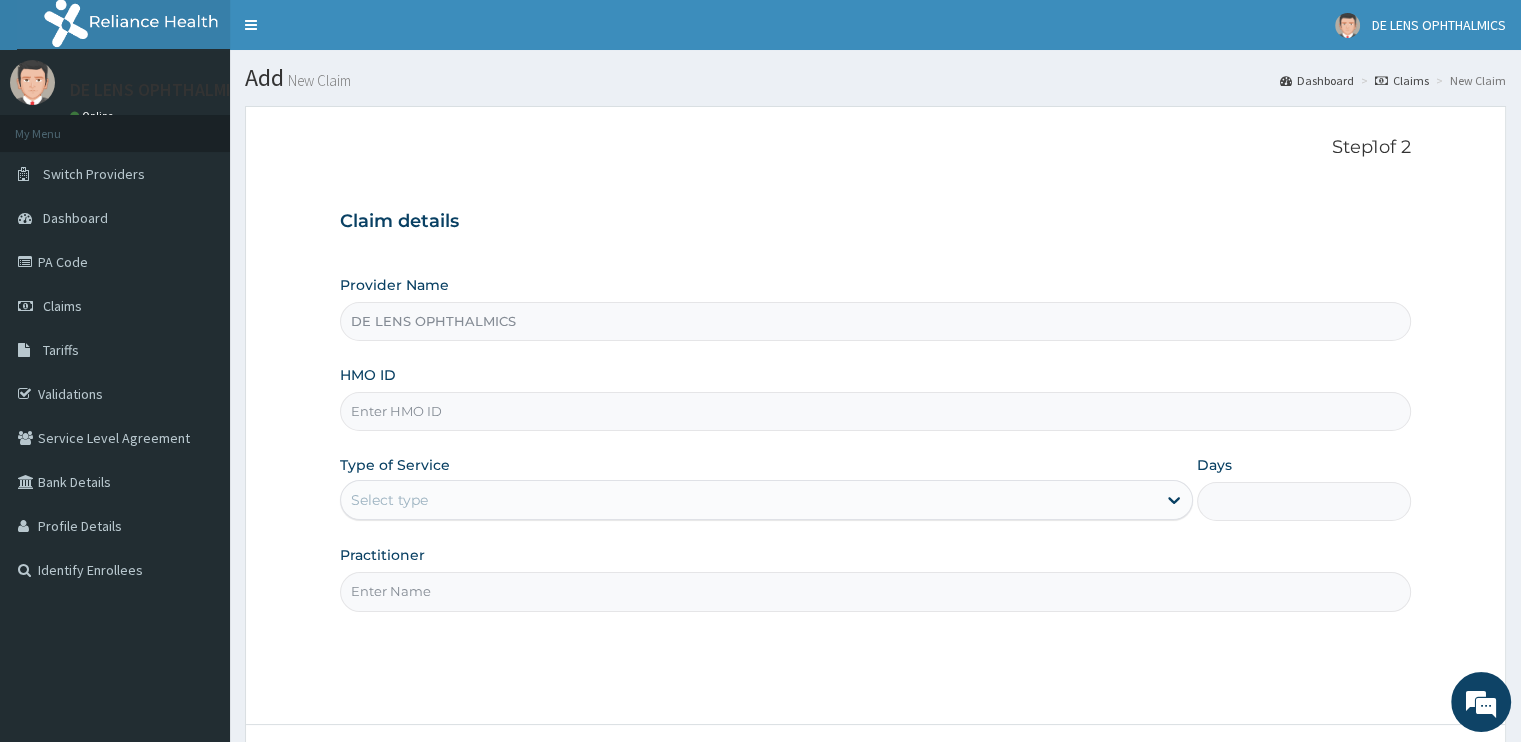 scroll, scrollTop: 0, scrollLeft: 0, axis: both 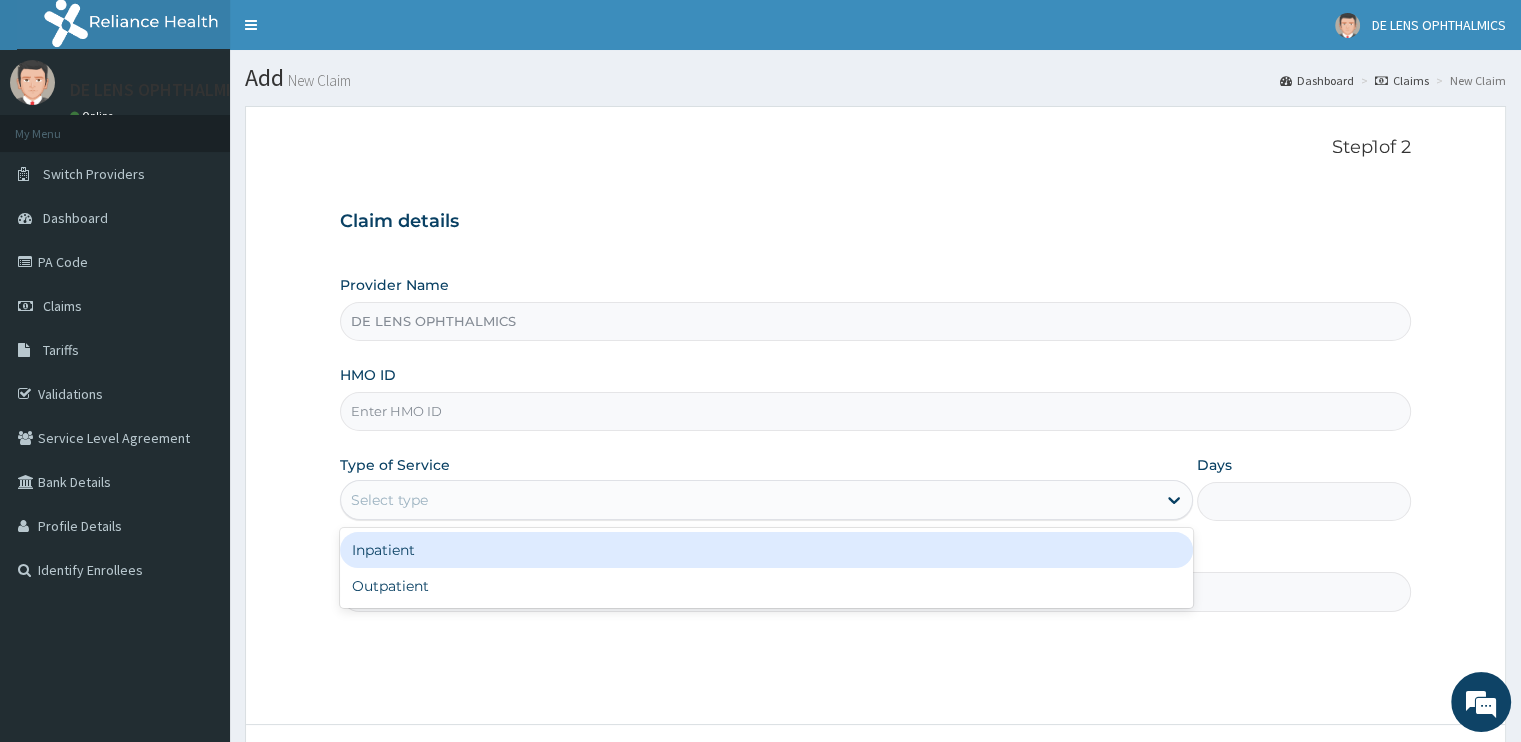 drag, startPoint x: 1153, startPoint y: 485, endPoint x: 1386, endPoint y: 405, distance: 246.35138 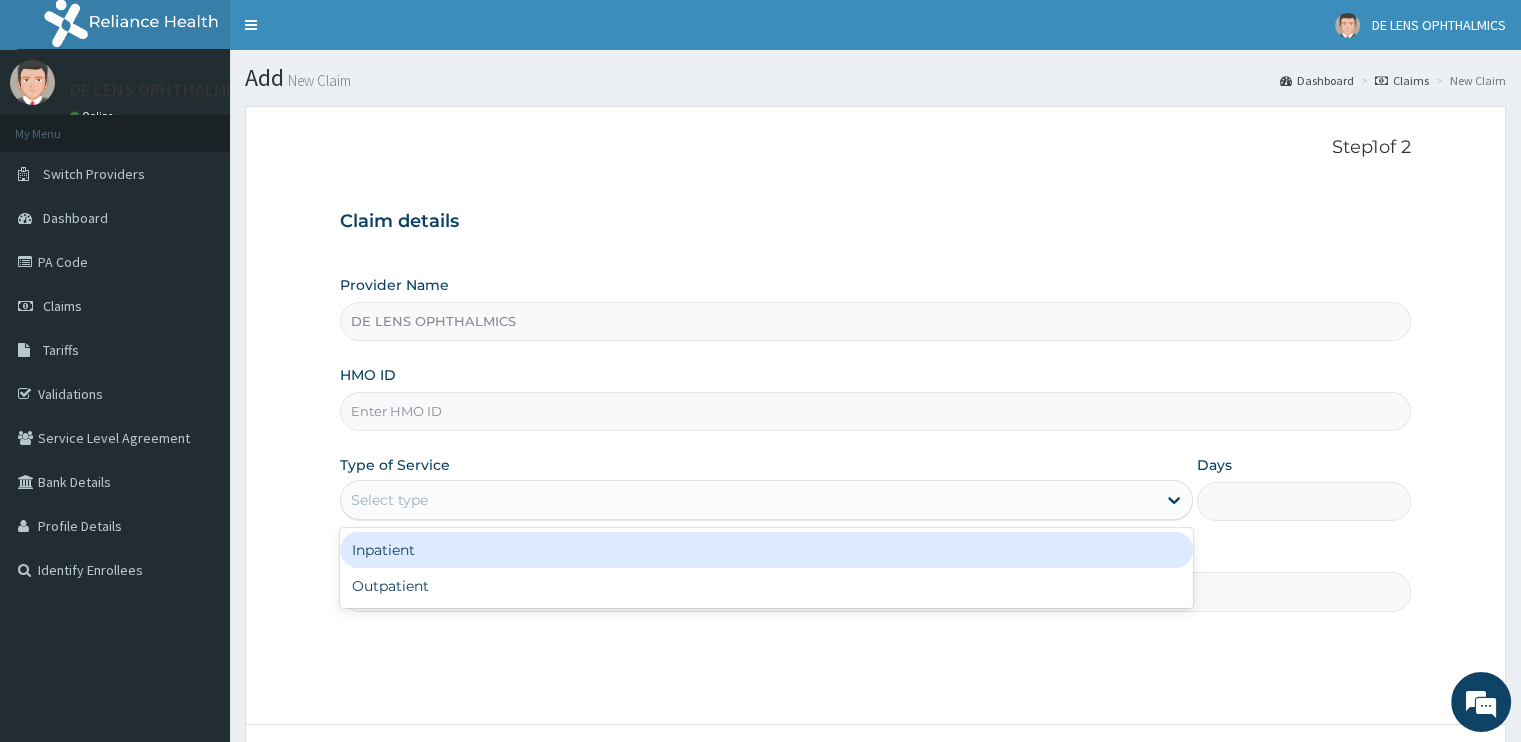 click on "Provider Name DE LENS OPHTHALMICS HMO ID Type of Service option Inpatient focused, 1 of 2. 2 results available. Use Up and Down to choose options, press Enter to select the currently focused option, press Escape to exit the menu, press Tab to select the option and exit the menu. Select type Inpatient Outpatient Days Practitioner" at bounding box center [875, 443] 